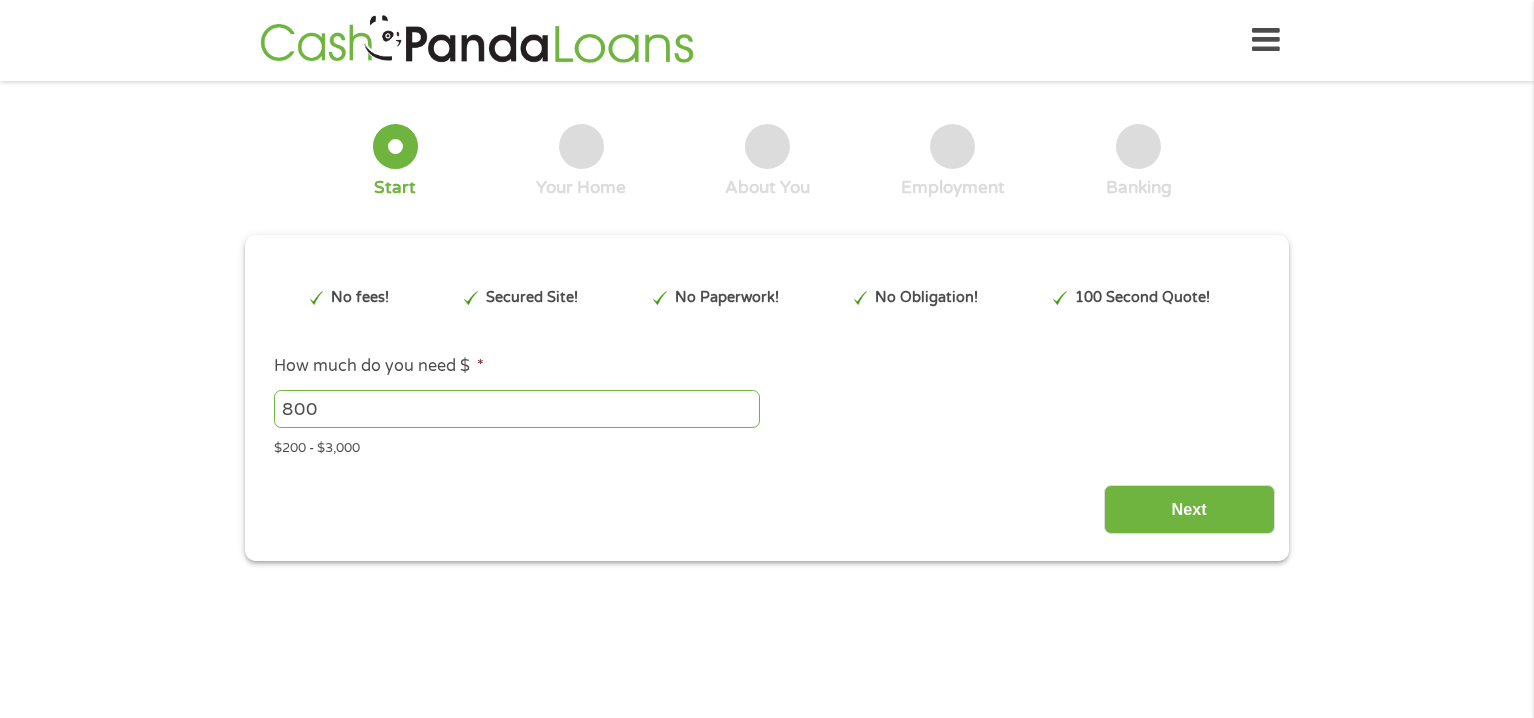 scroll, scrollTop: 0, scrollLeft: 0, axis: both 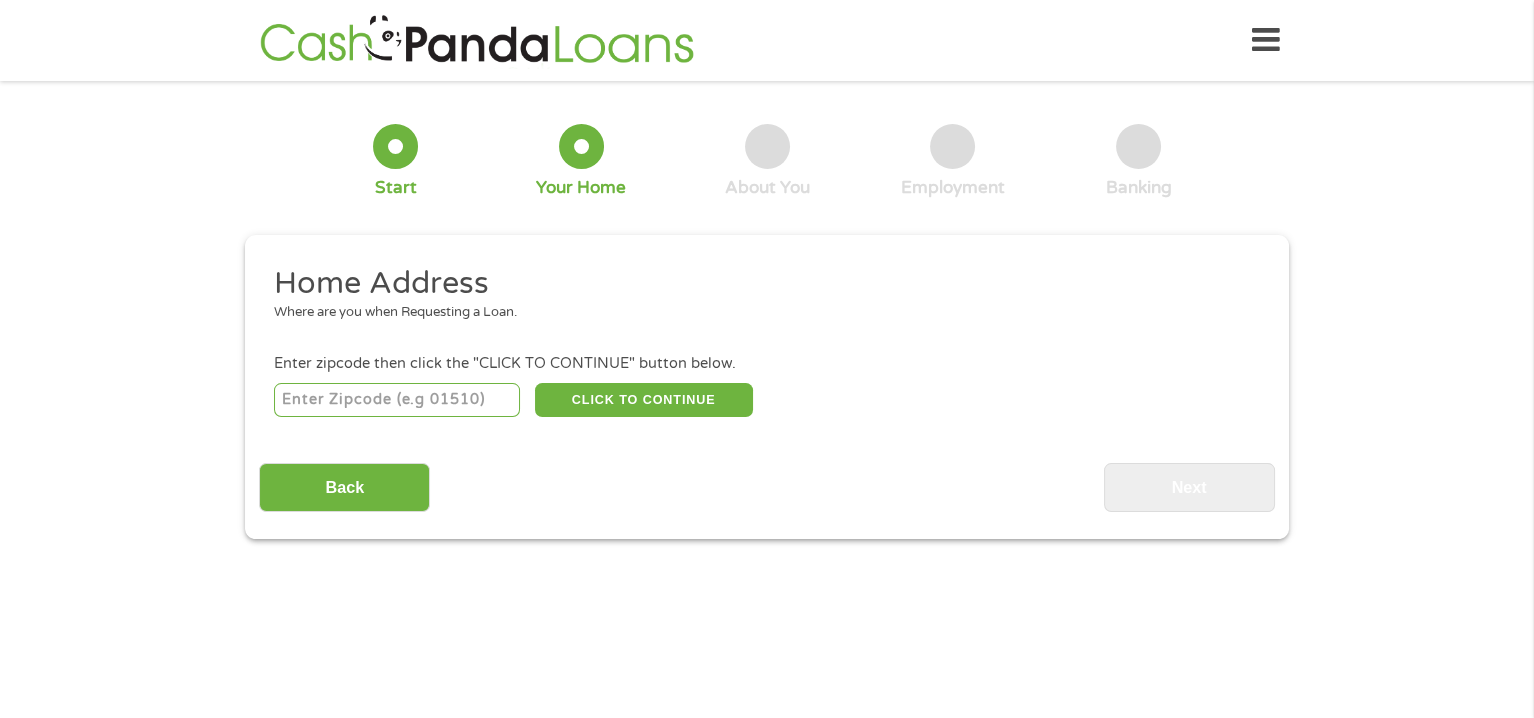 click at bounding box center (397, 400) 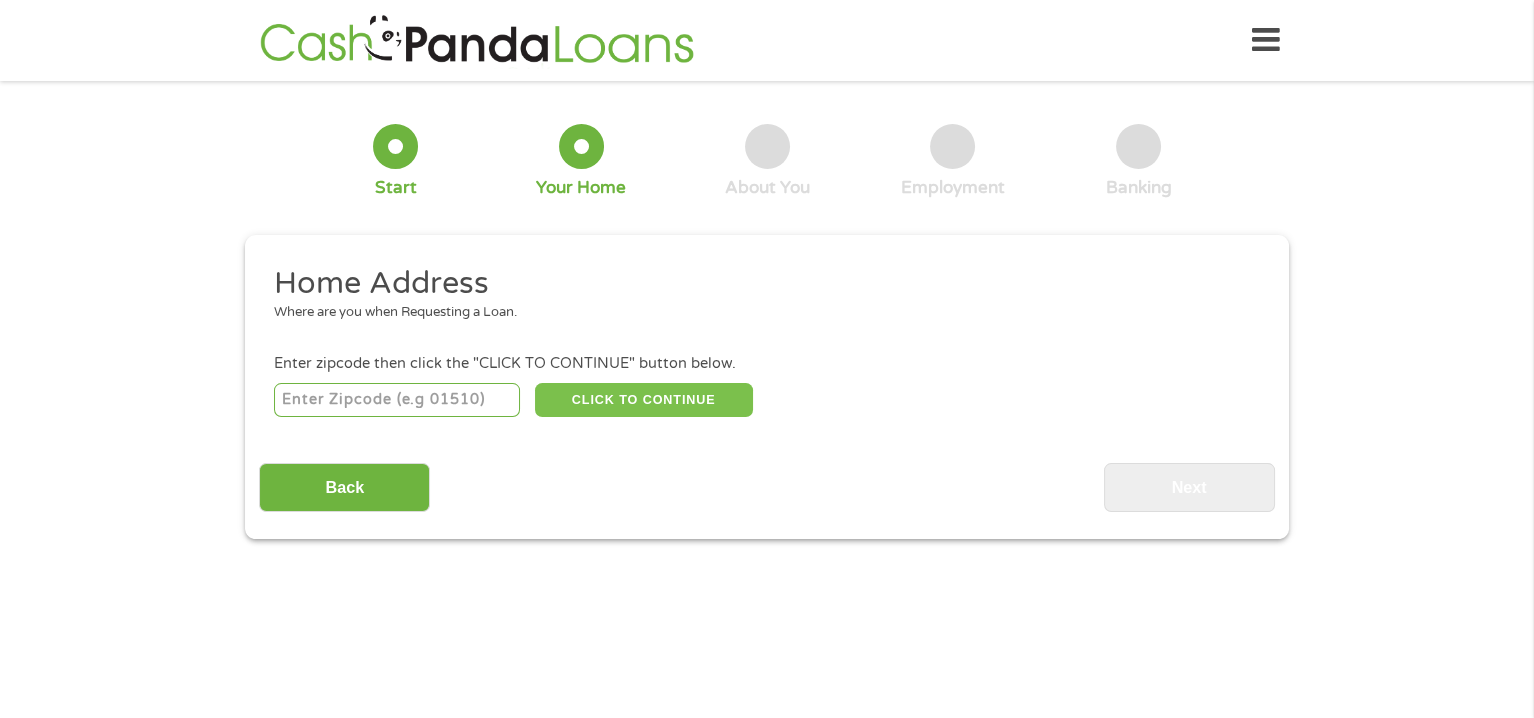 click on "CLICK TO CONTINUE" at bounding box center [644, 400] 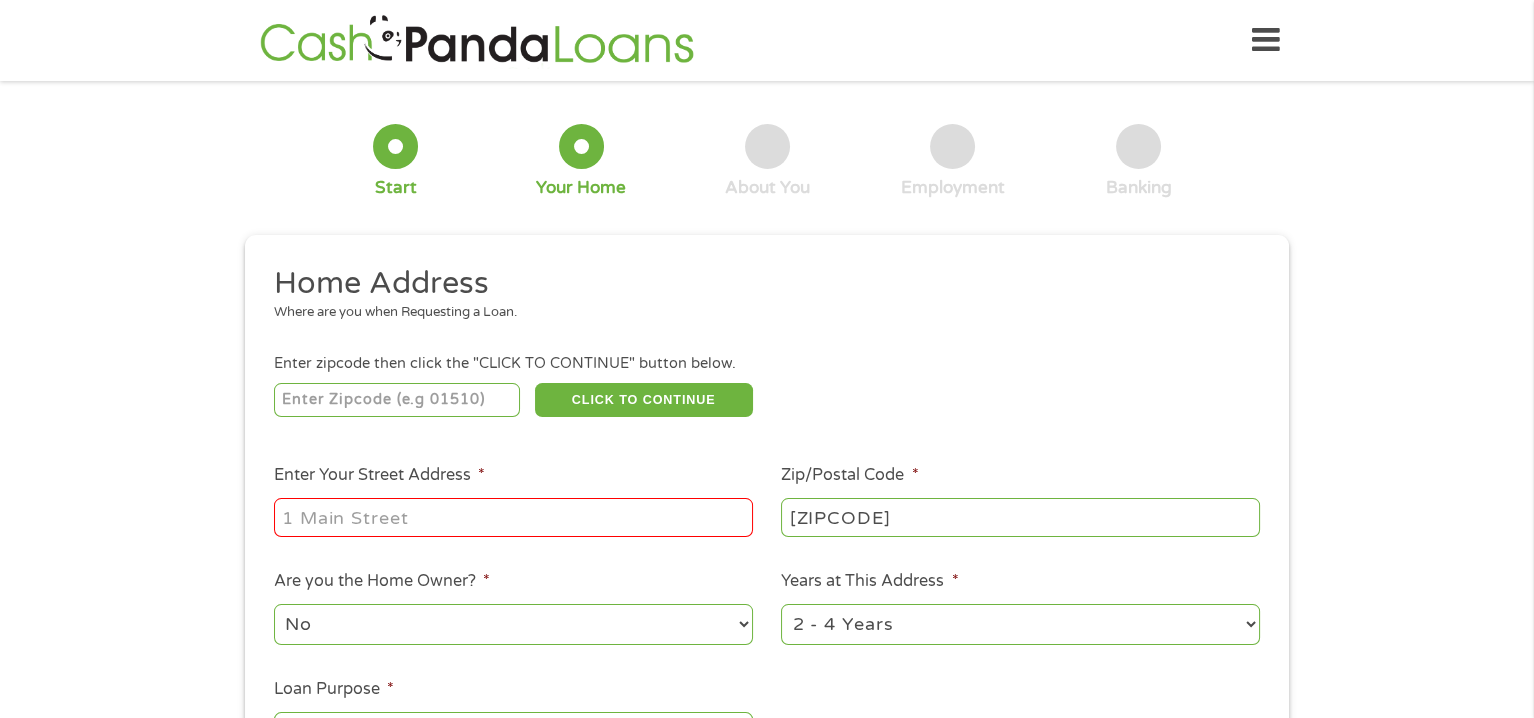 click on "Enter Your Street Address *" at bounding box center (513, 517) 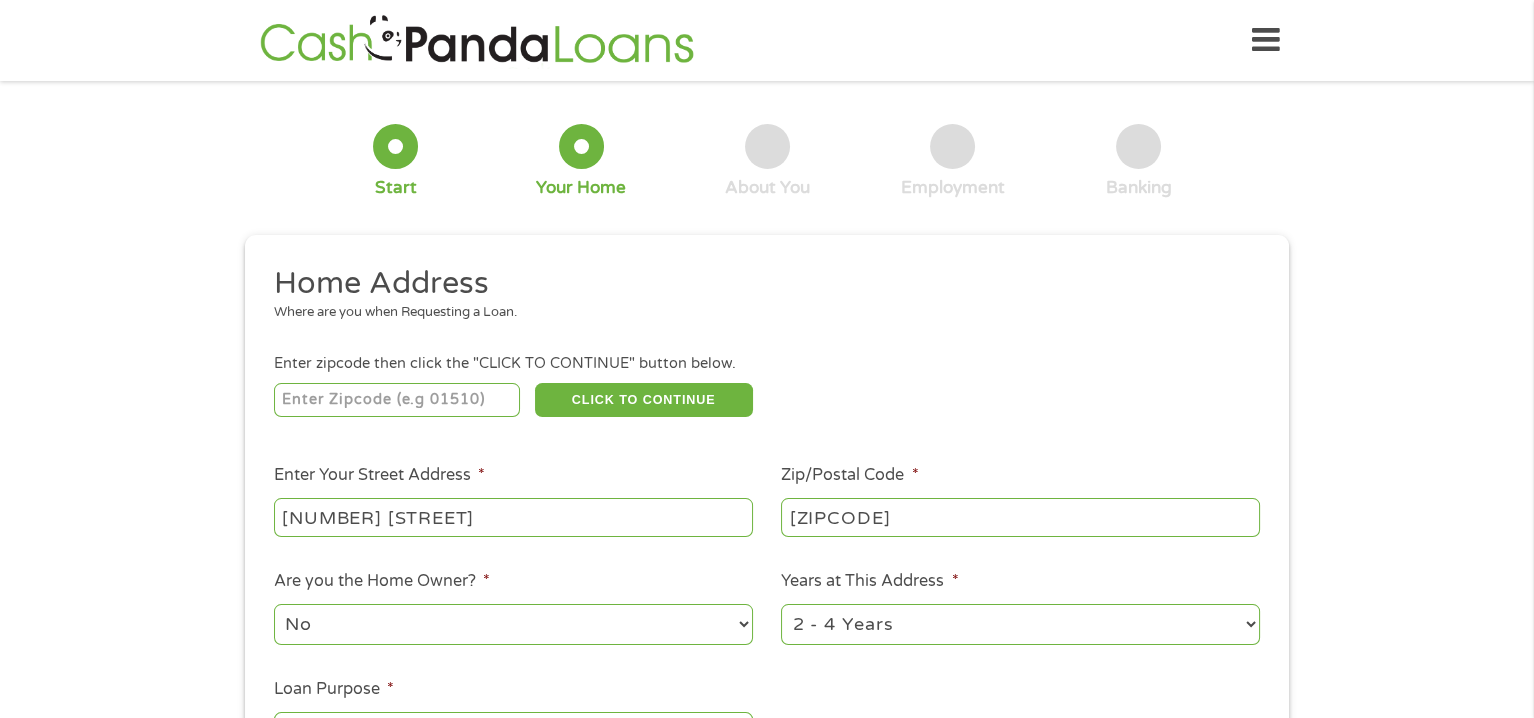 click on "[ZIPCODE]
CLICK TO CONTINUE
Please recheck your Zipcode, it seems to be Incorrect" at bounding box center (767, 399) 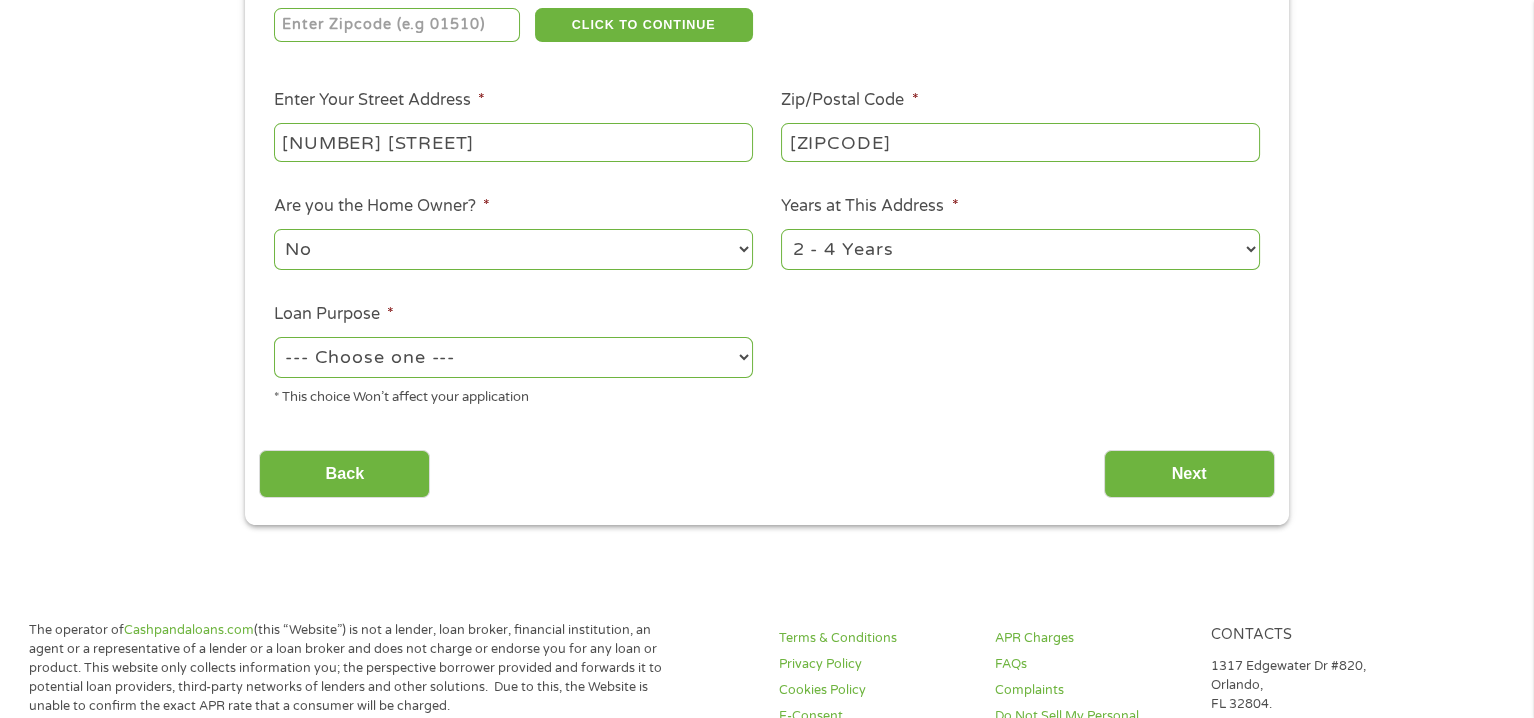 scroll, scrollTop: 400, scrollLeft: 0, axis: vertical 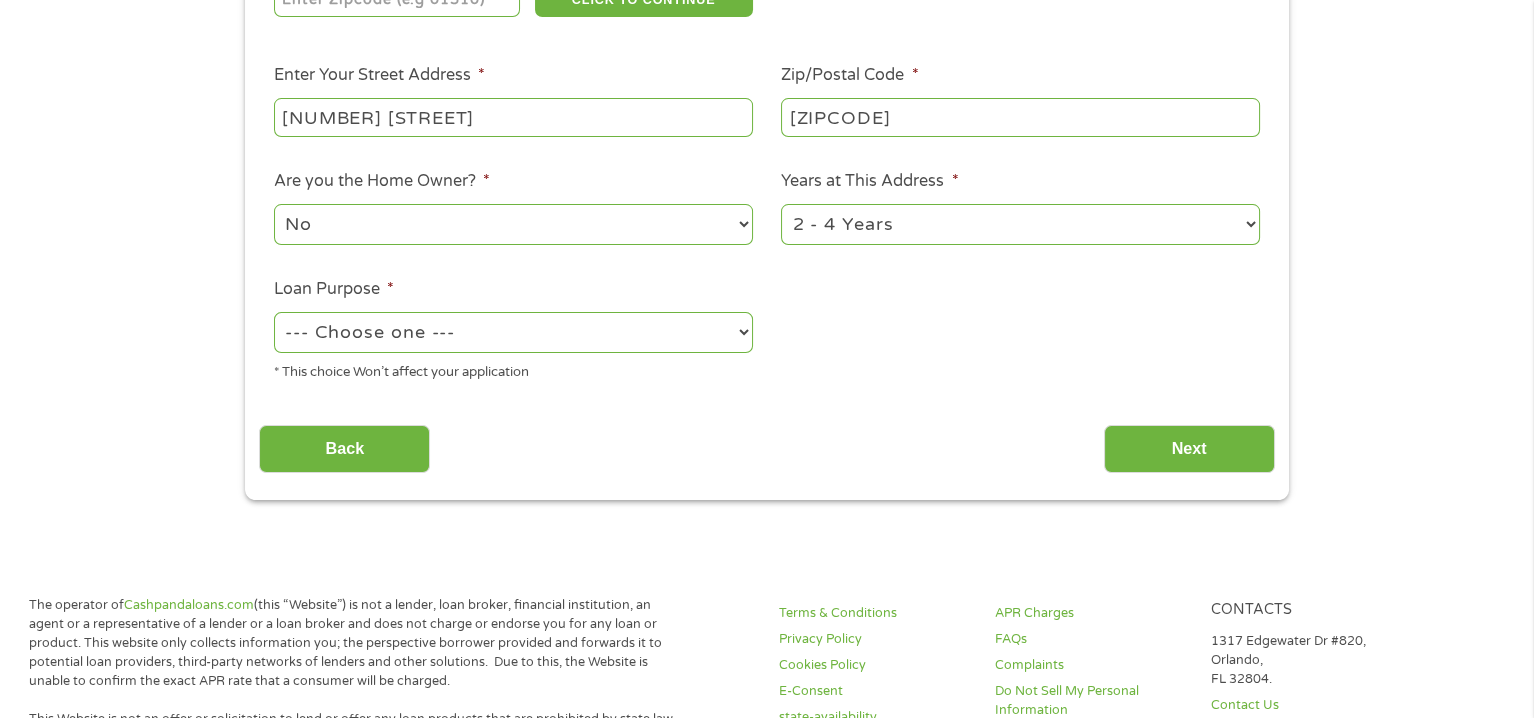 click on "--- Choose one --- Pay Bills Debt Consolidation Home Improvement Major Purchase Car Loan Short Term Cash Medical Expenses Other" at bounding box center [513, 332] 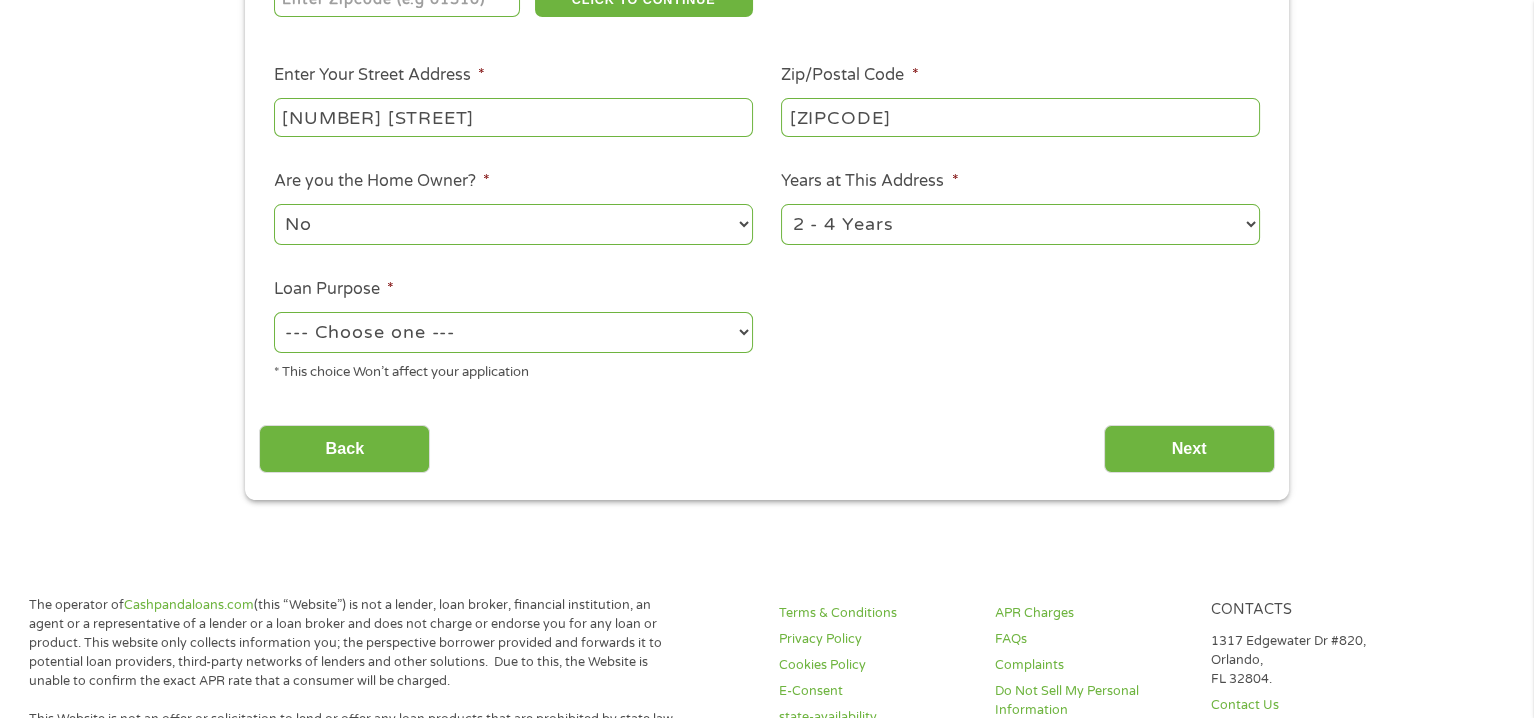 select on "paybills" 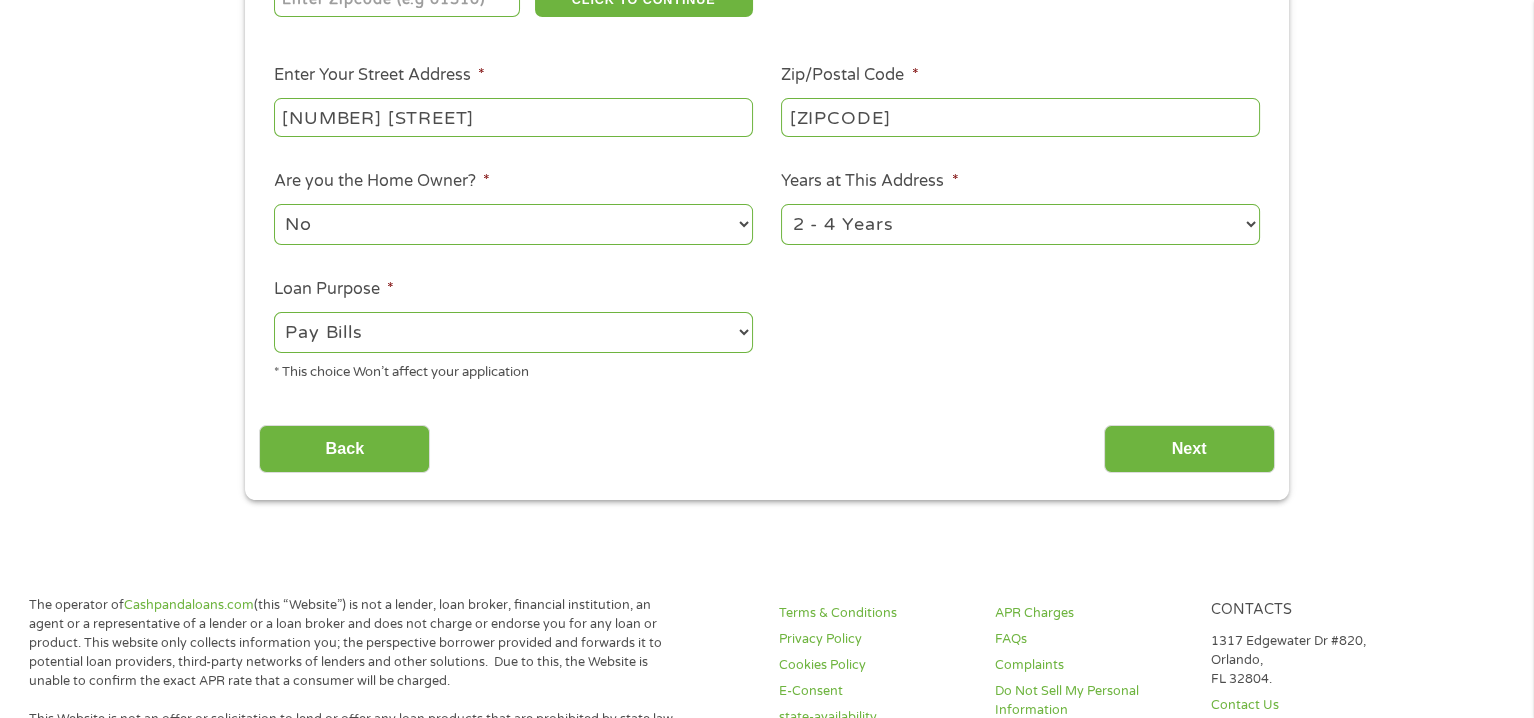 click on "--- Choose one --- Pay Bills Debt Consolidation Home Improvement Major Purchase Car Loan Short Term Cash Medical Expenses Other" at bounding box center (513, 332) 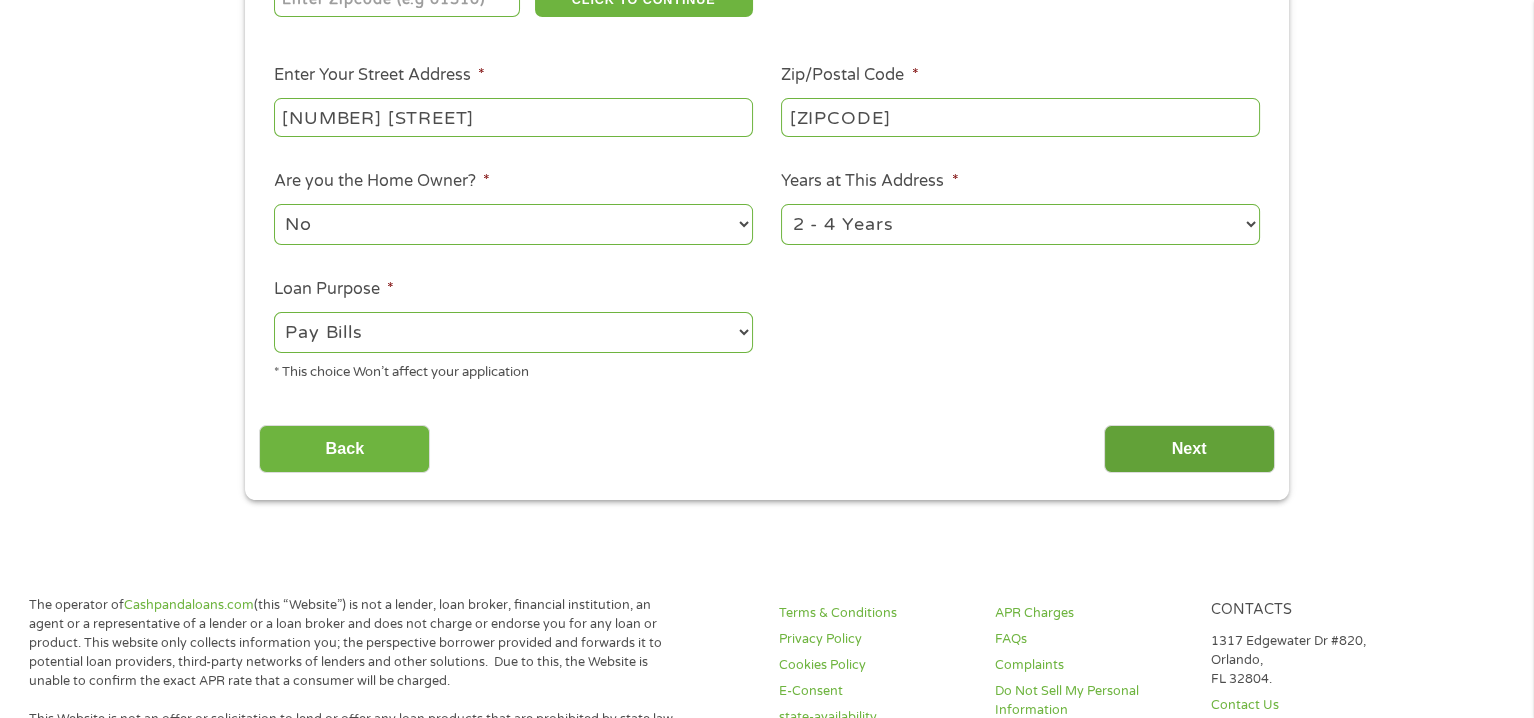 click on "Next" at bounding box center [1189, 449] 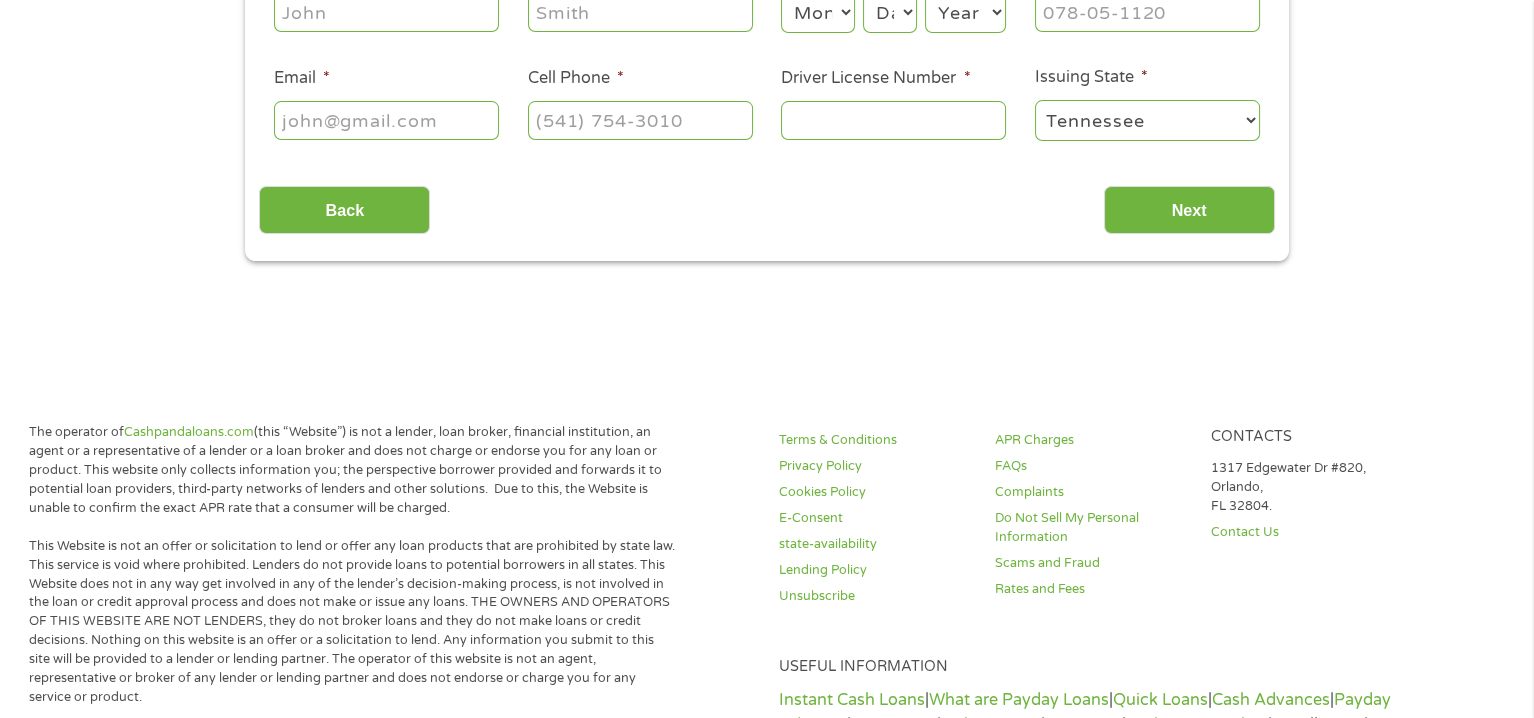 scroll, scrollTop: 8, scrollLeft: 8, axis: both 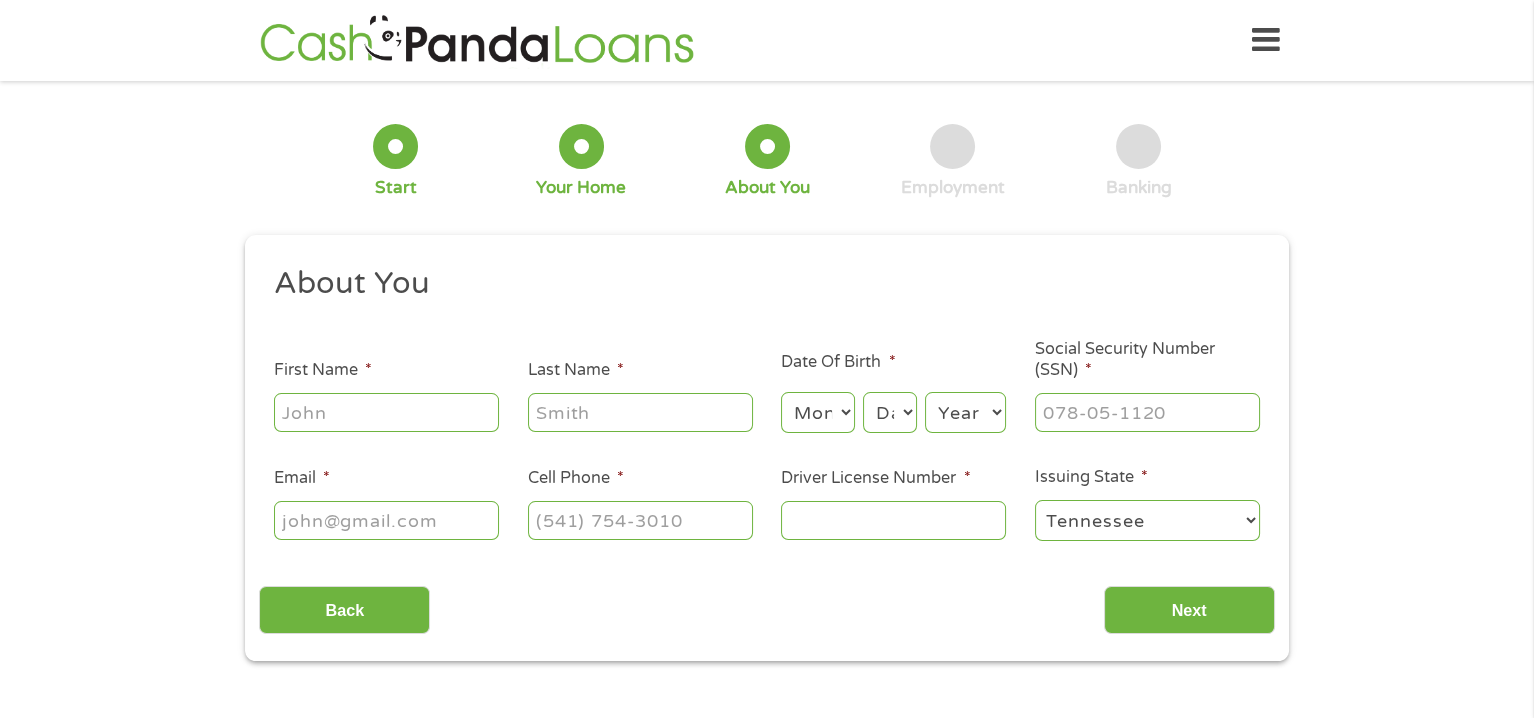click on "First Name *" at bounding box center [386, 412] 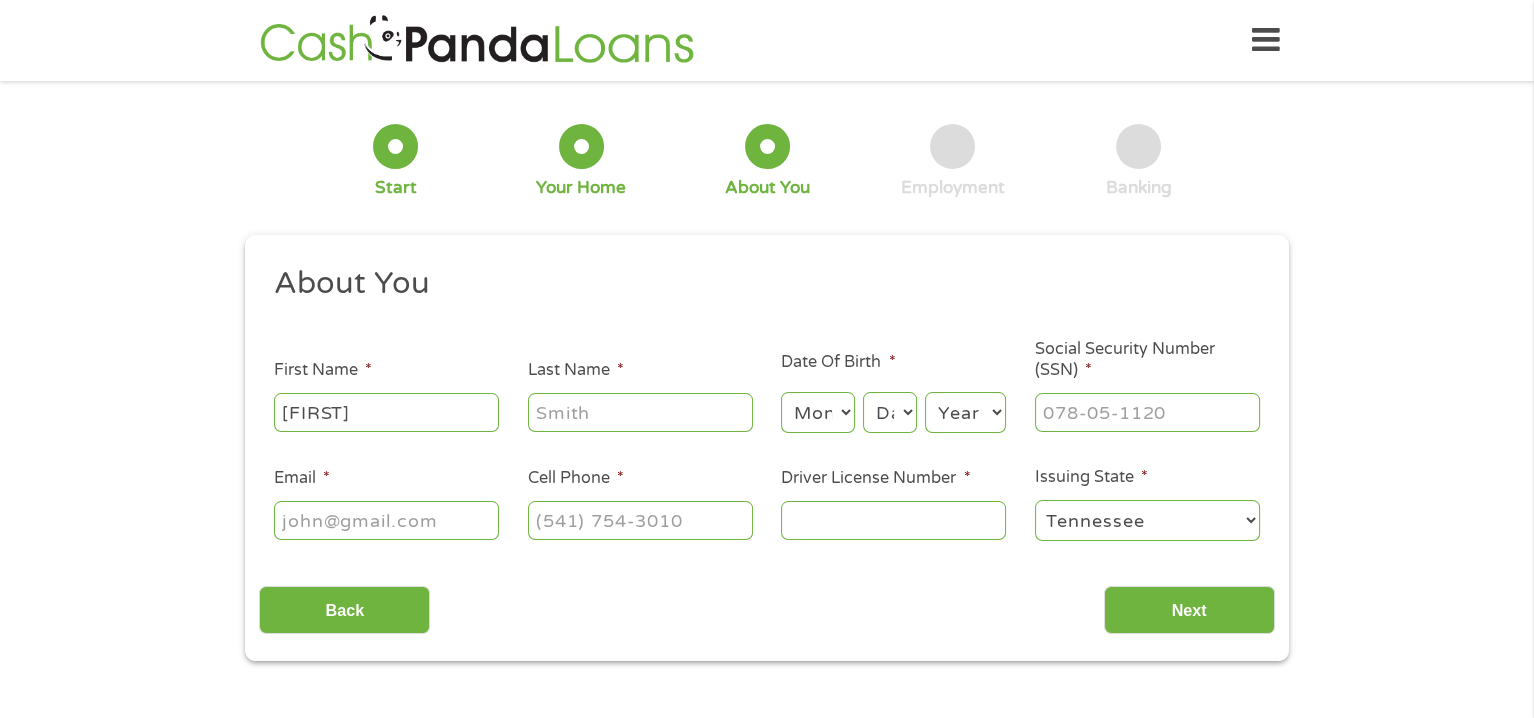 type on "[LAST]" 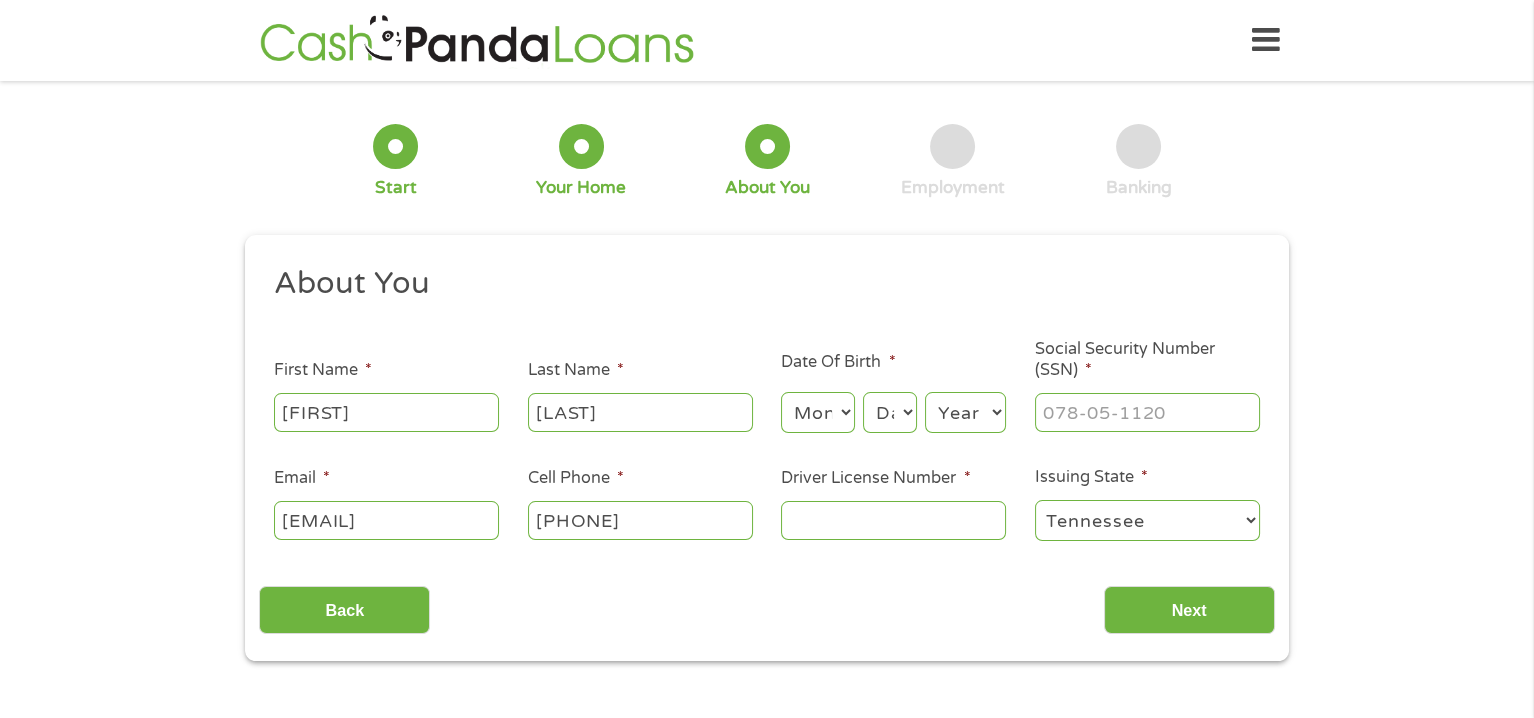 type on "([PHONE]) [PHONE]" 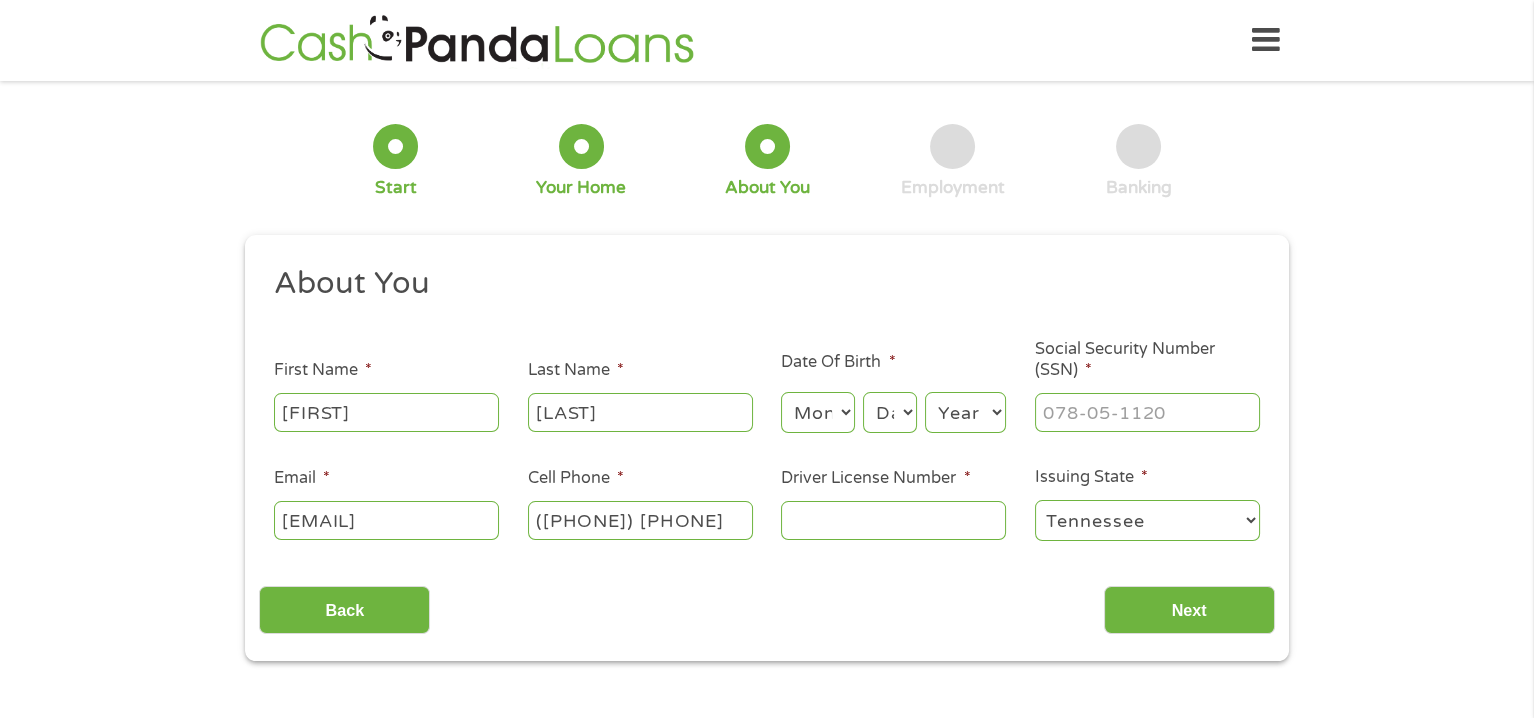 click on "Driver License Number *" at bounding box center [893, 520] 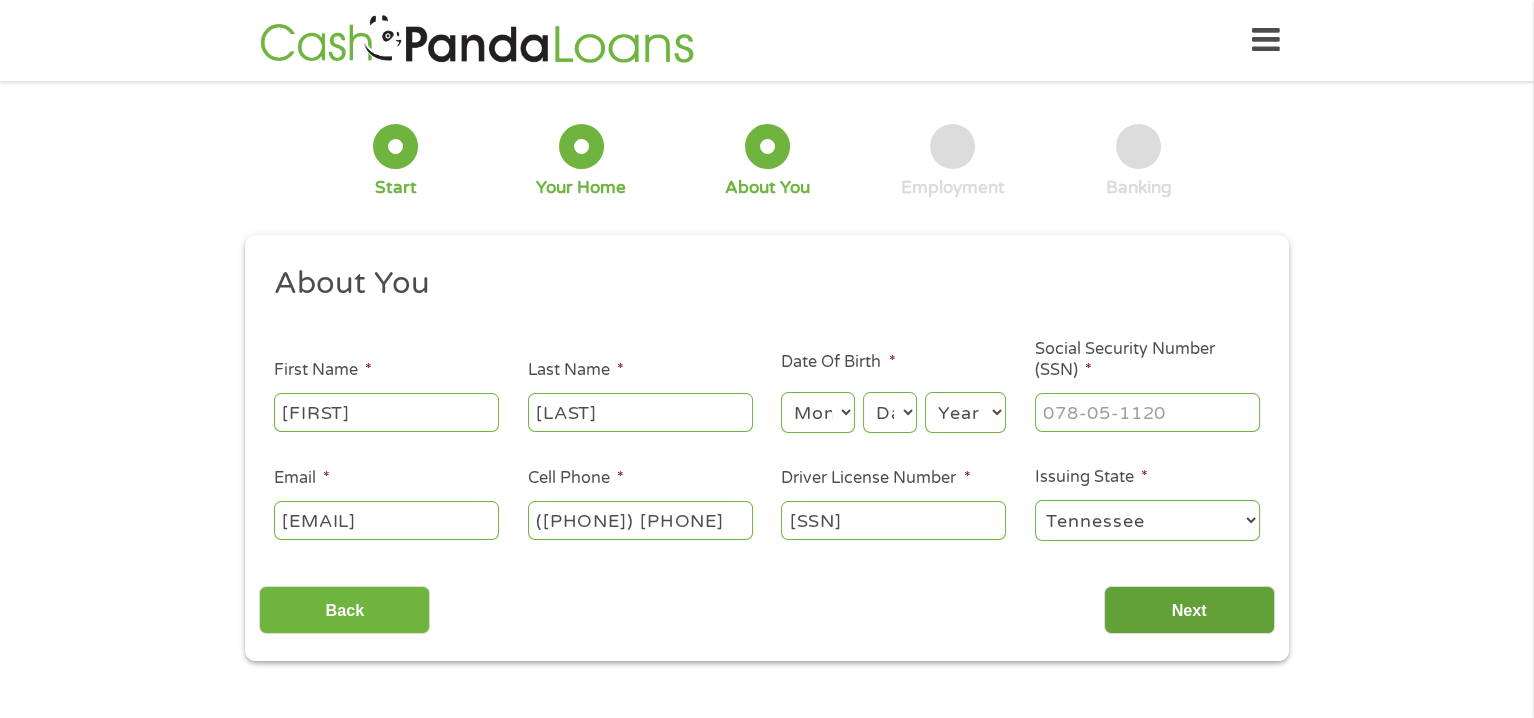 type on "[SSN]" 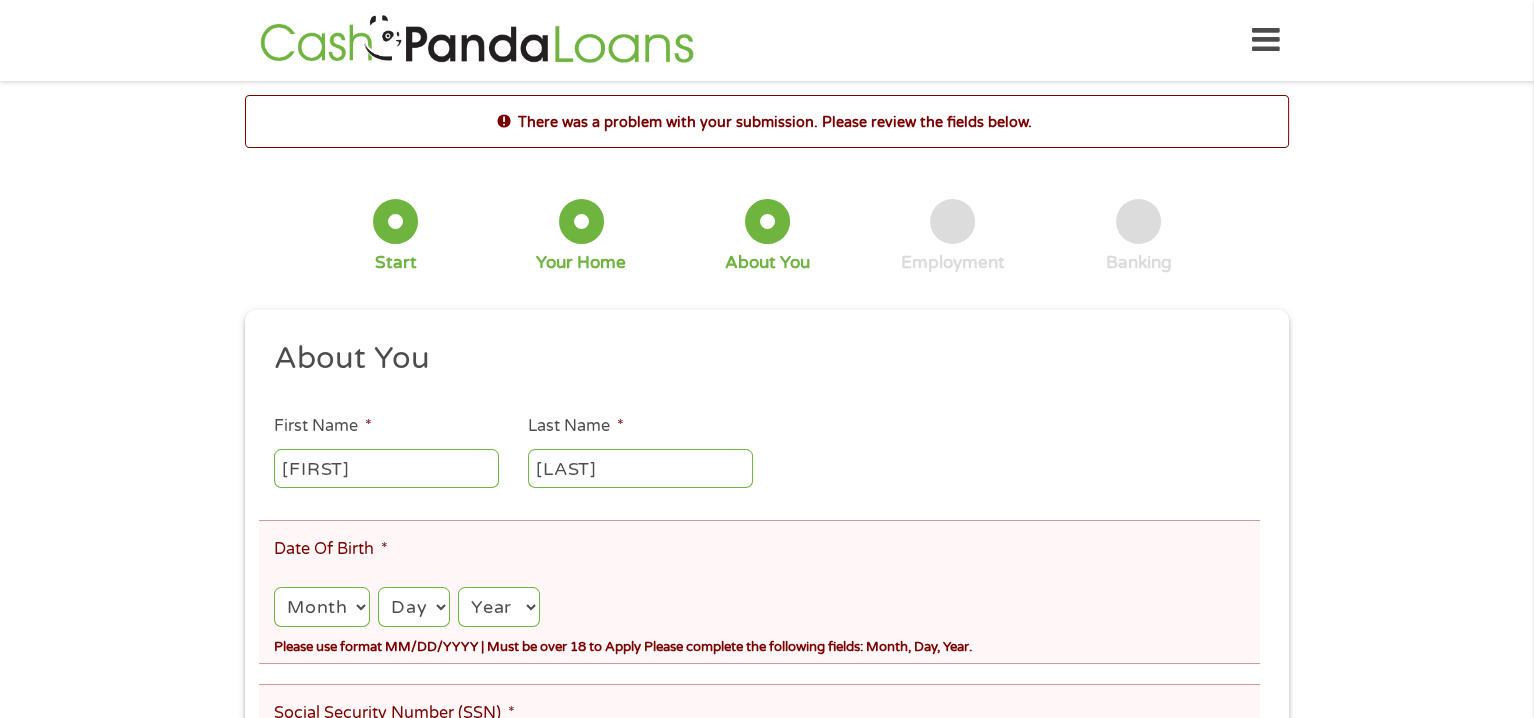 scroll, scrollTop: 8, scrollLeft: 8, axis: both 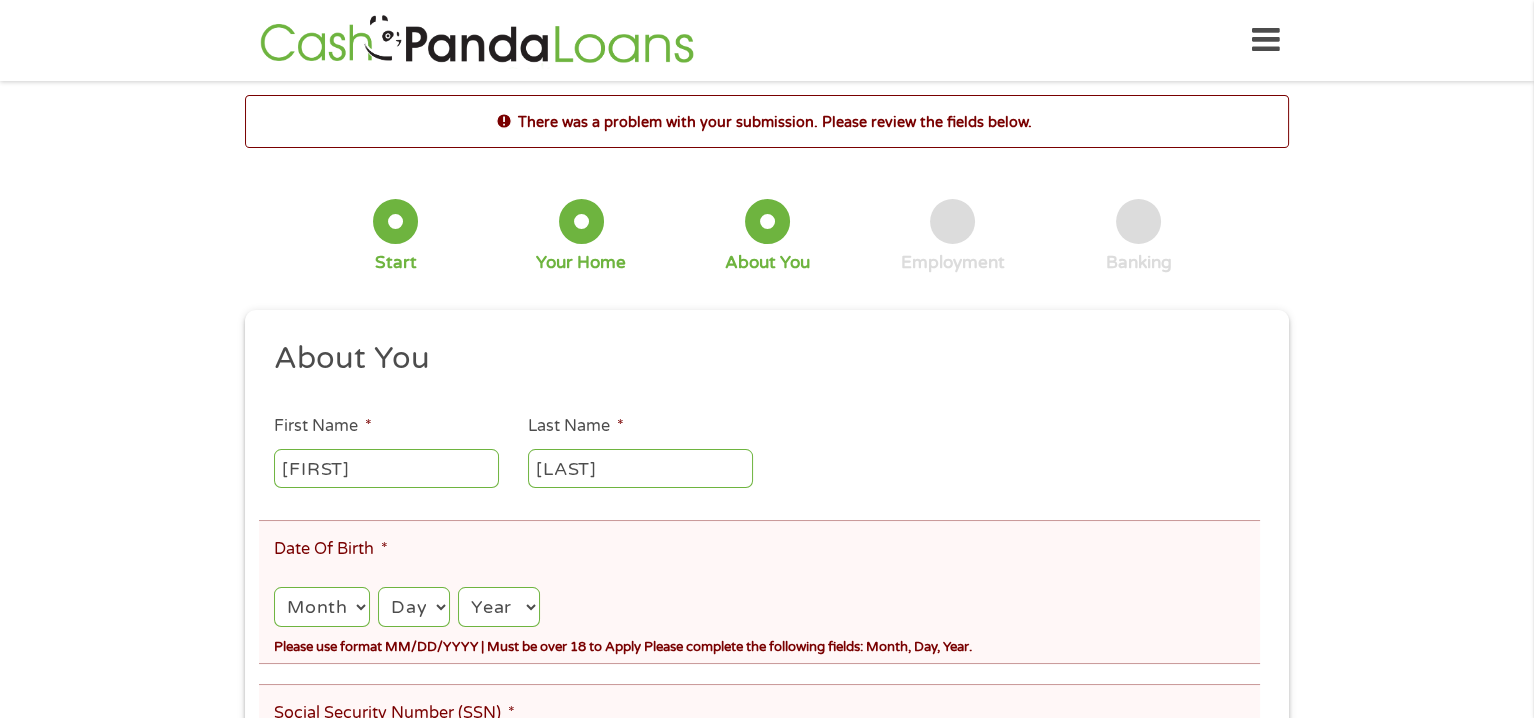 click on "Month 1 2 3 4 5 6 7 8 9 10 11 12" at bounding box center (322, 607) 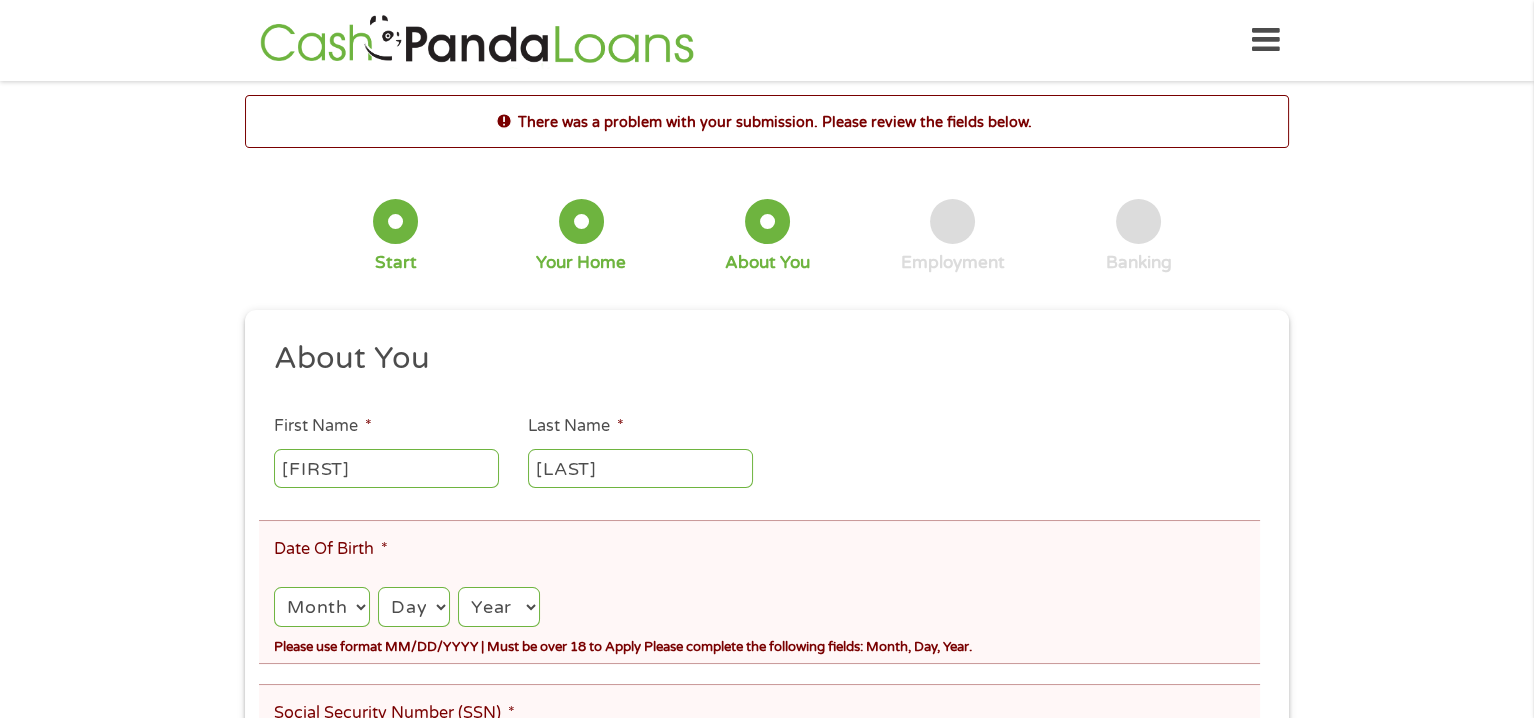 select on "6" 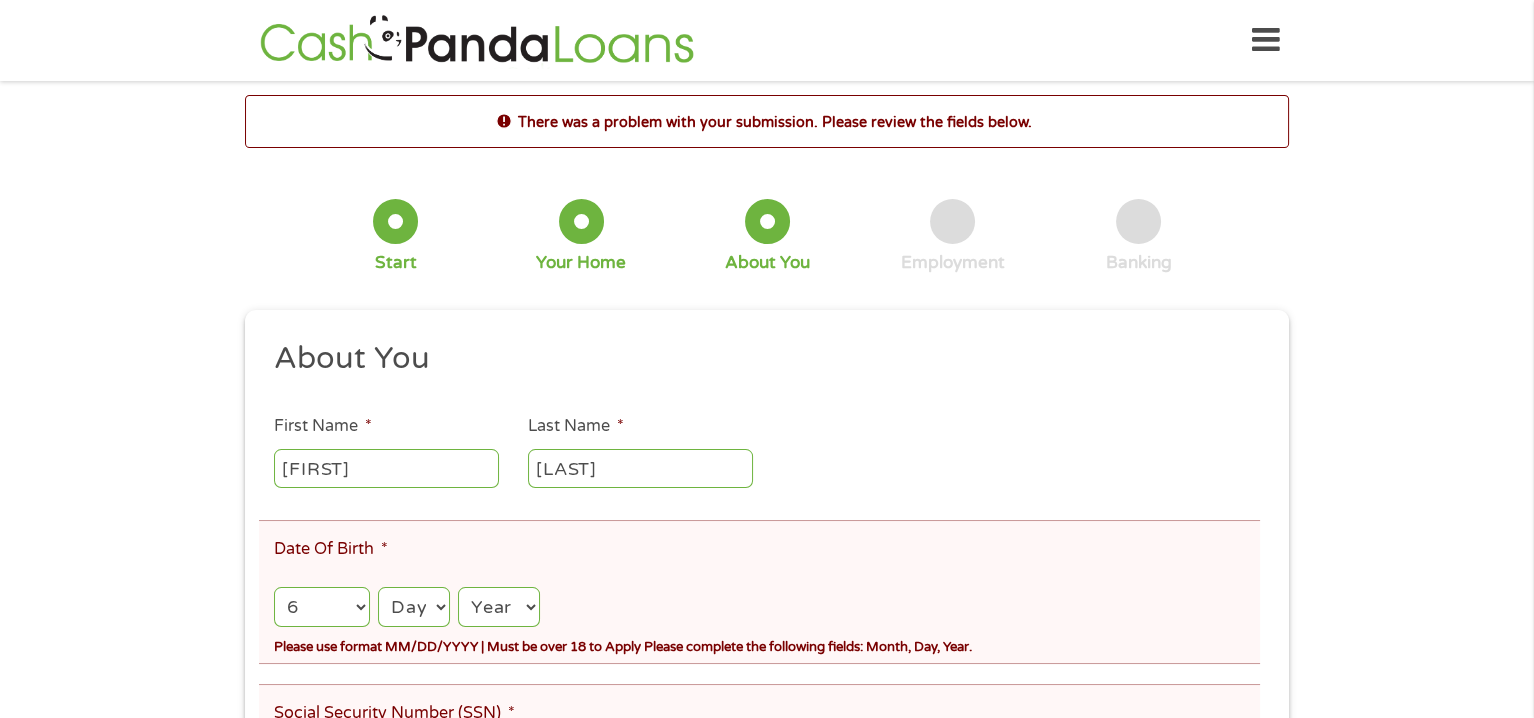 click on "Month 1 2 3 4 5 6 7 8 9 10 11 12" at bounding box center (322, 607) 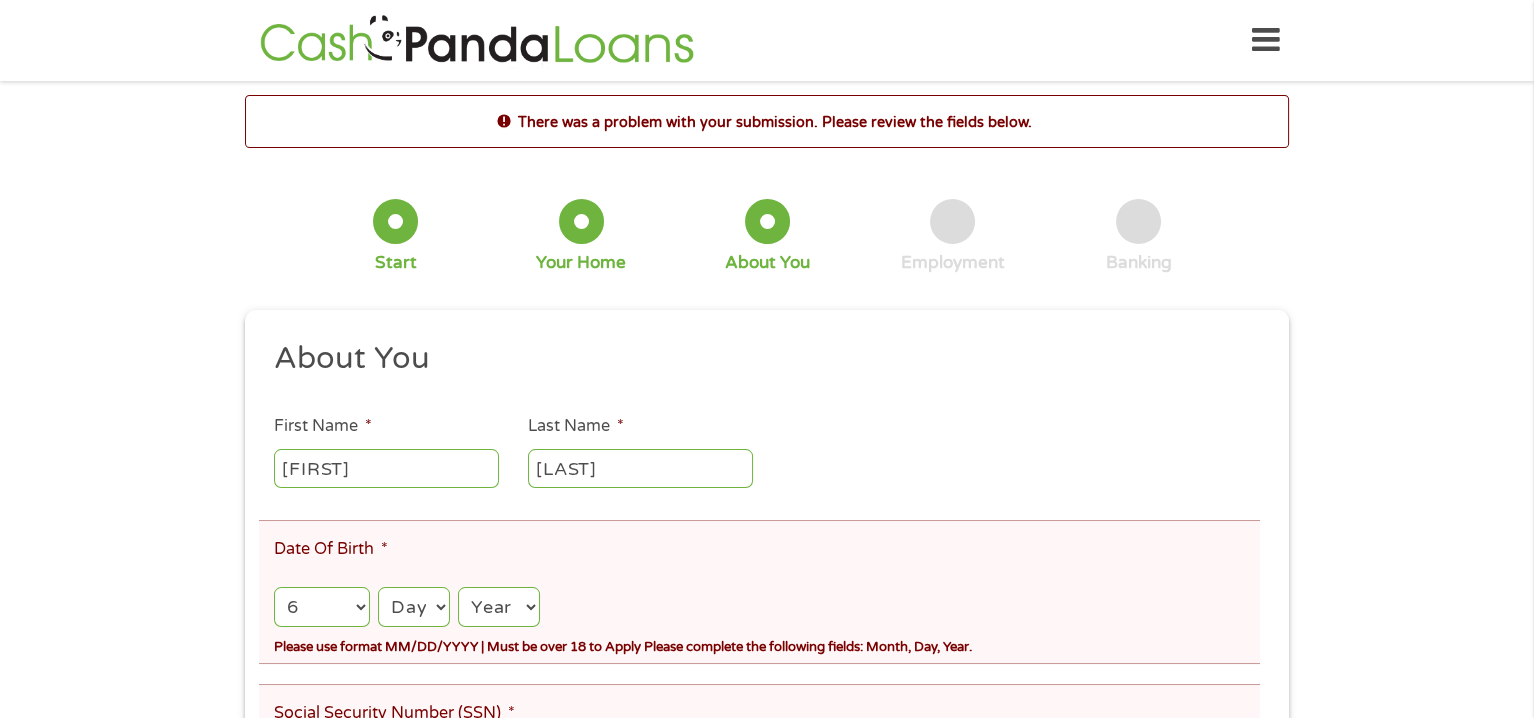 click on "Day 1 2 3 4 5 6 7 8 9 10 11 12 13 14 15 16 17 18 19 20 21 22 23 24 25 26 27 28 29 30 31" at bounding box center [413, 607] 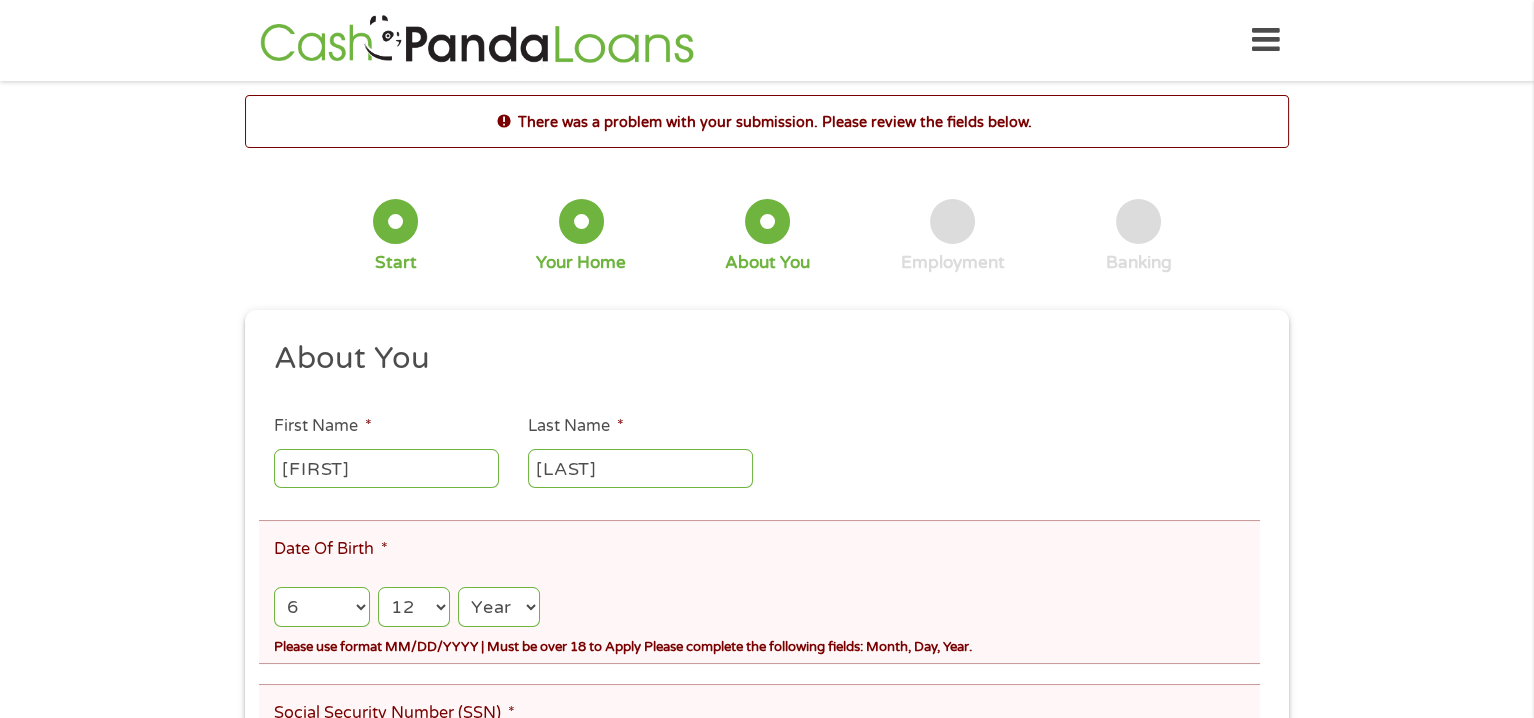 click on "Day 1 2 3 4 5 6 7 8 9 10 11 12 13 14 15 16 17 18 19 20 21 22 23 24 25 26 27 28 29 30 31" at bounding box center (413, 607) 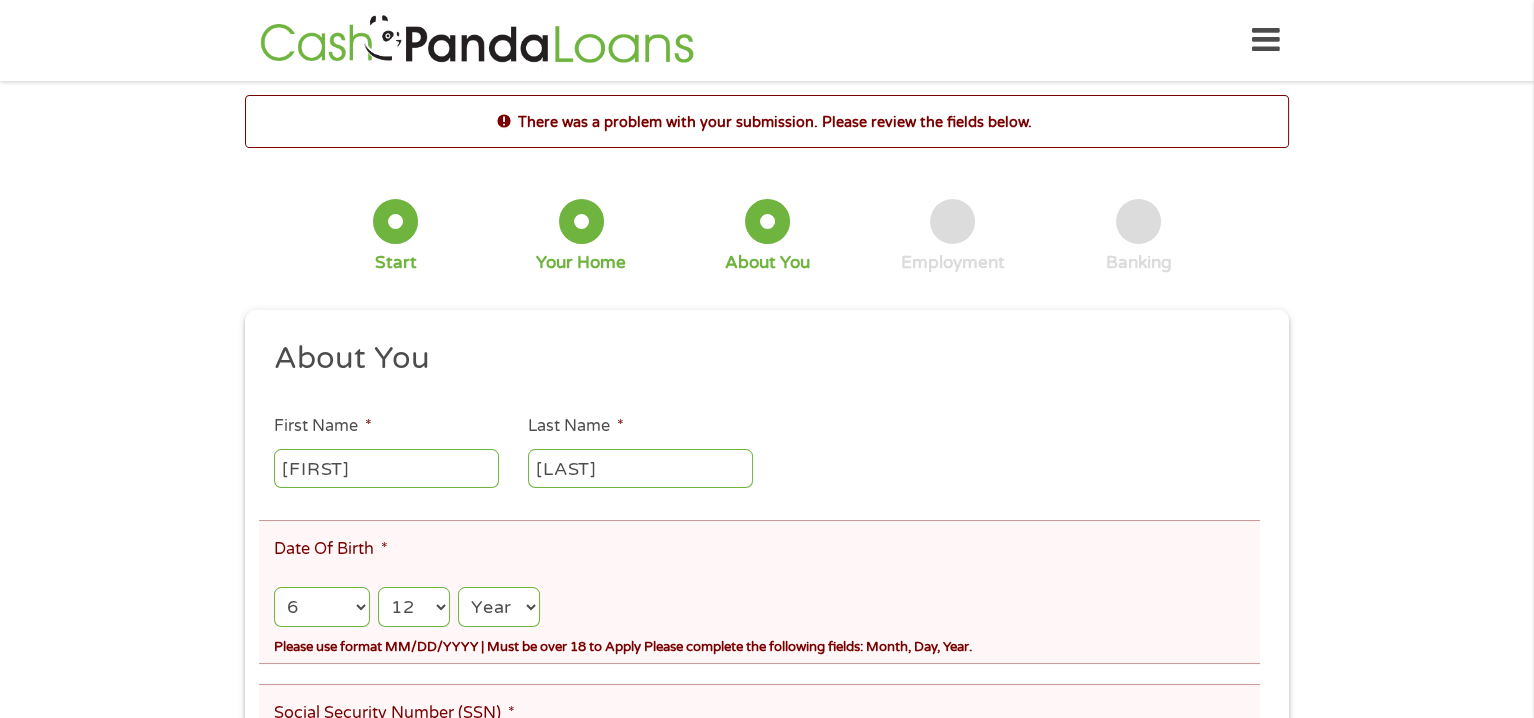 click on "Year 2007 2006 2005 2004 2003 2002 2001 2000 1999 1998 1997 1996 1995 1994 1993 1992 1991 1990 1989 1988 1987 1986 1985 1984 1983 1982 1981 1980 1979 1978 1977 1976 1975 1974 1973 1972 1971 1970 1969 1968 1967 1966 1965 1964 1963 1962 1961 1960 1959 1958 1957 1956 1955 1954 1953 1952 1951 1950 1949 1948 1947 1946 1945 1944 1943 1942 1941 1940 1939 1938 1937 1936 1935 1934 1933 1932 1931 1930 1929 1928 1927 1926 1925 1924 1923 1922 1921 1920" at bounding box center [499, 607] 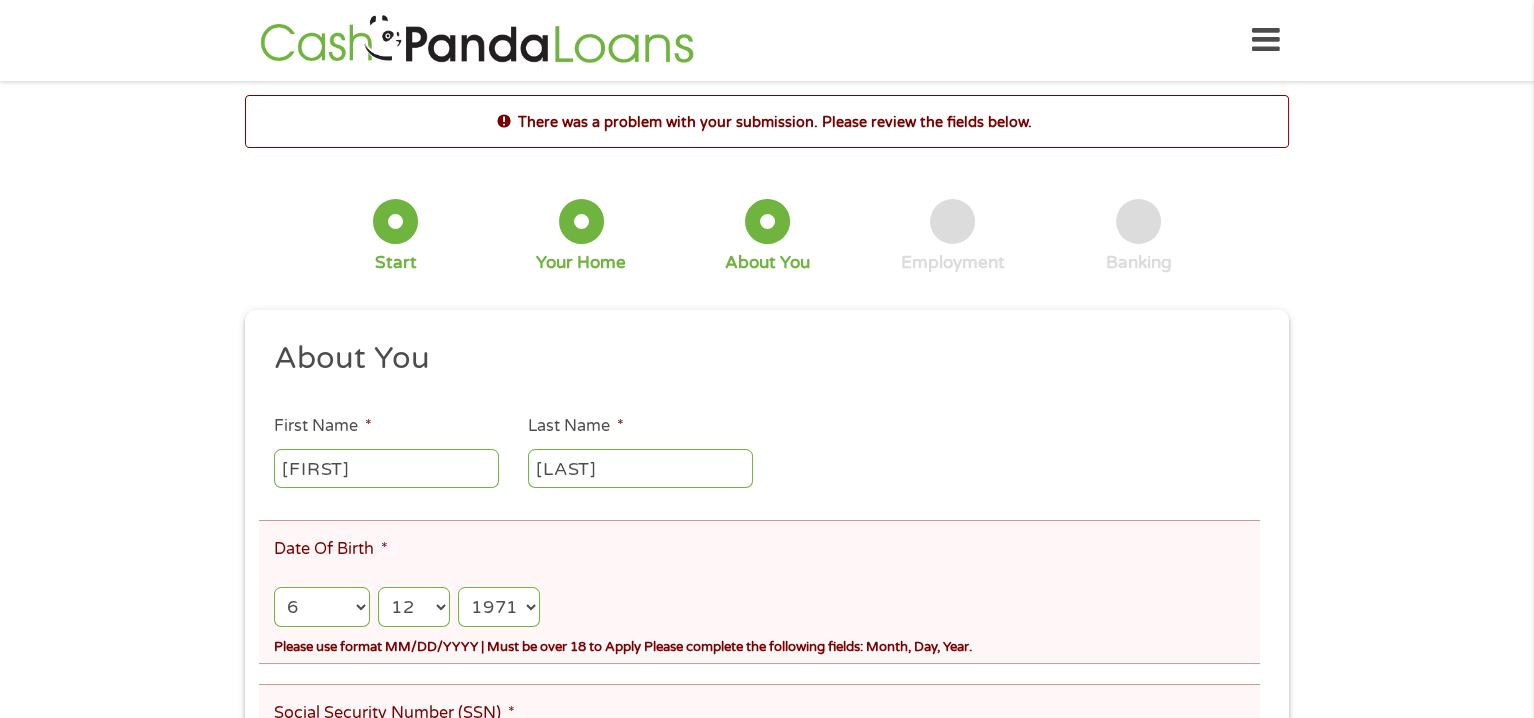 click on "Year 2007 2006 2005 2004 2003 2002 2001 2000 1999 1998 1997 1996 1995 1994 1993 1992 1991 1990 1989 1988 1987 1986 1985 1984 1983 1982 1981 1980 1979 1978 1977 1976 1975 1974 1973 1972 1971 1970 1969 1968 1967 1966 1965 1964 1963 1962 1961 1960 1959 1958 1957 1956 1955 1954 1953 1952 1951 1950 1949 1948 1947 1946 1945 1944 1943 1942 1941 1940 1939 1938 1937 1936 1935 1934 1933 1932 1931 1930 1929 1928 1927 1926 1925 1924 1923 1922 1921 1920" at bounding box center [499, 607] 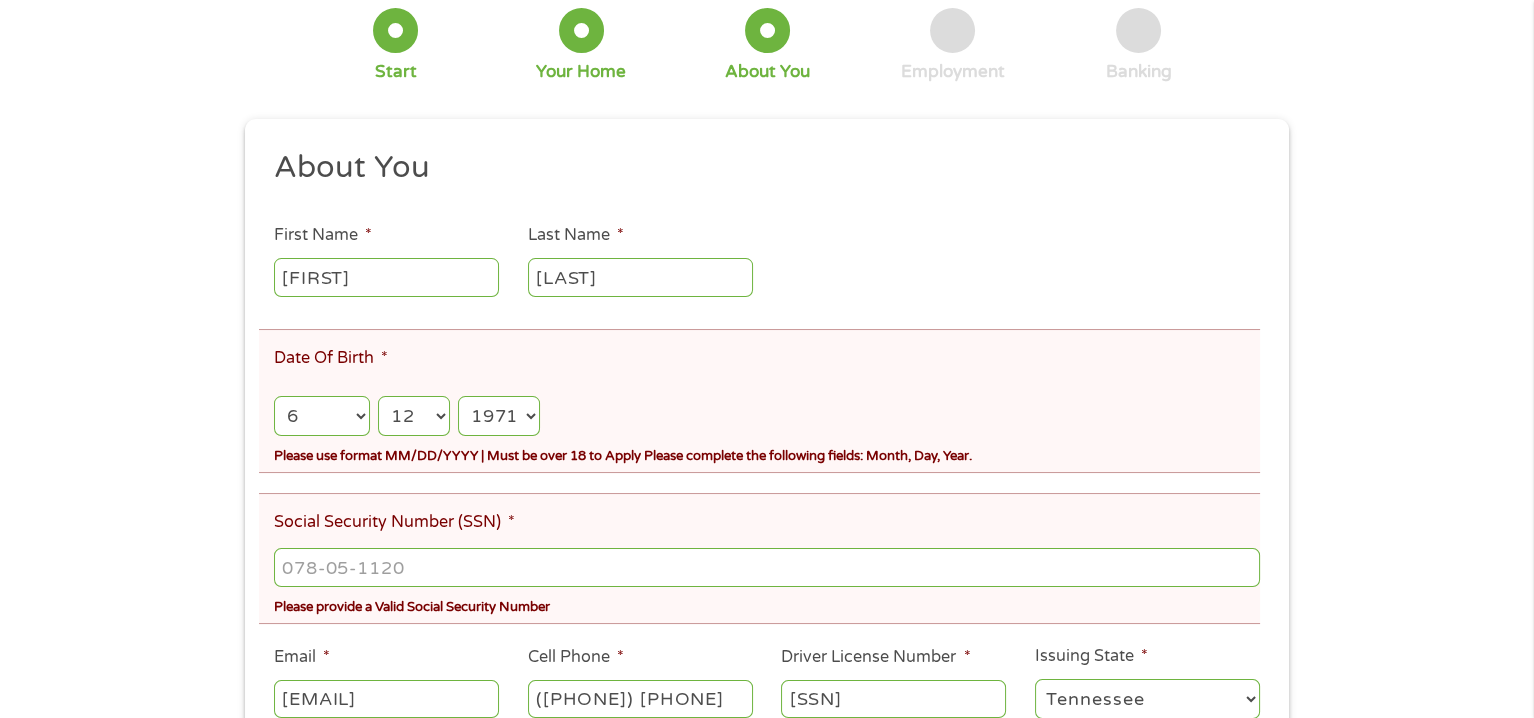 scroll, scrollTop: 200, scrollLeft: 0, axis: vertical 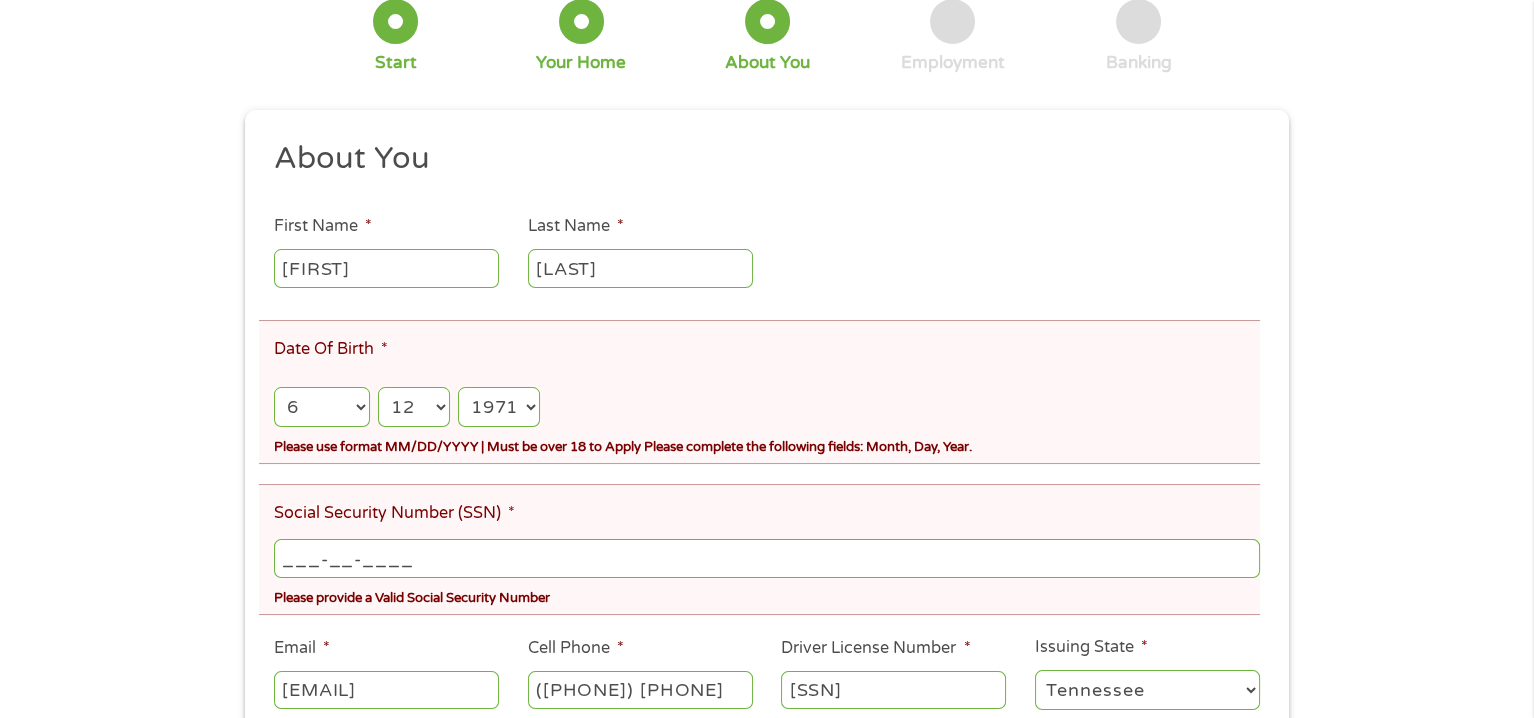 click on "___-__-____" at bounding box center [767, 558] 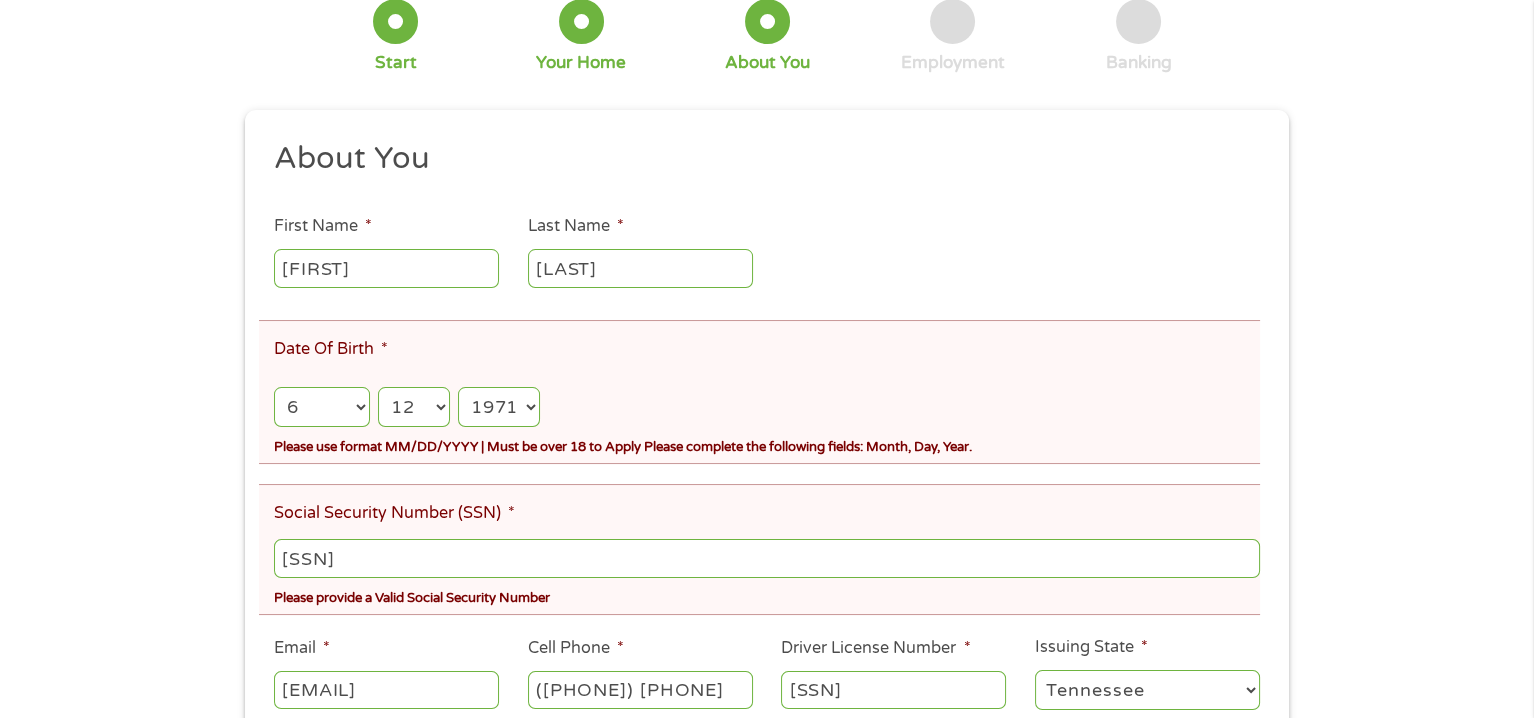 type on "[SSN]" 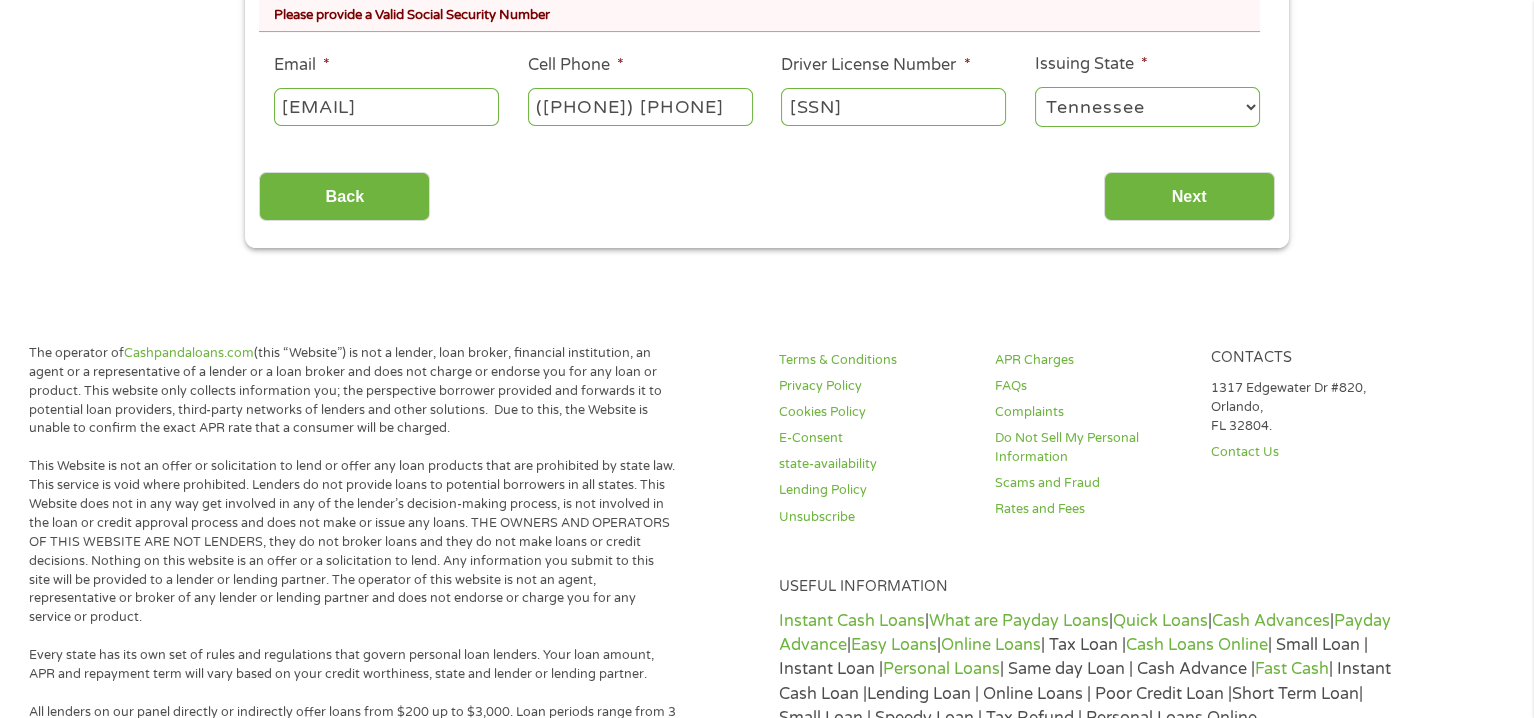 scroll, scrollTop: 800, scrollLeft: 0, axis: vertical 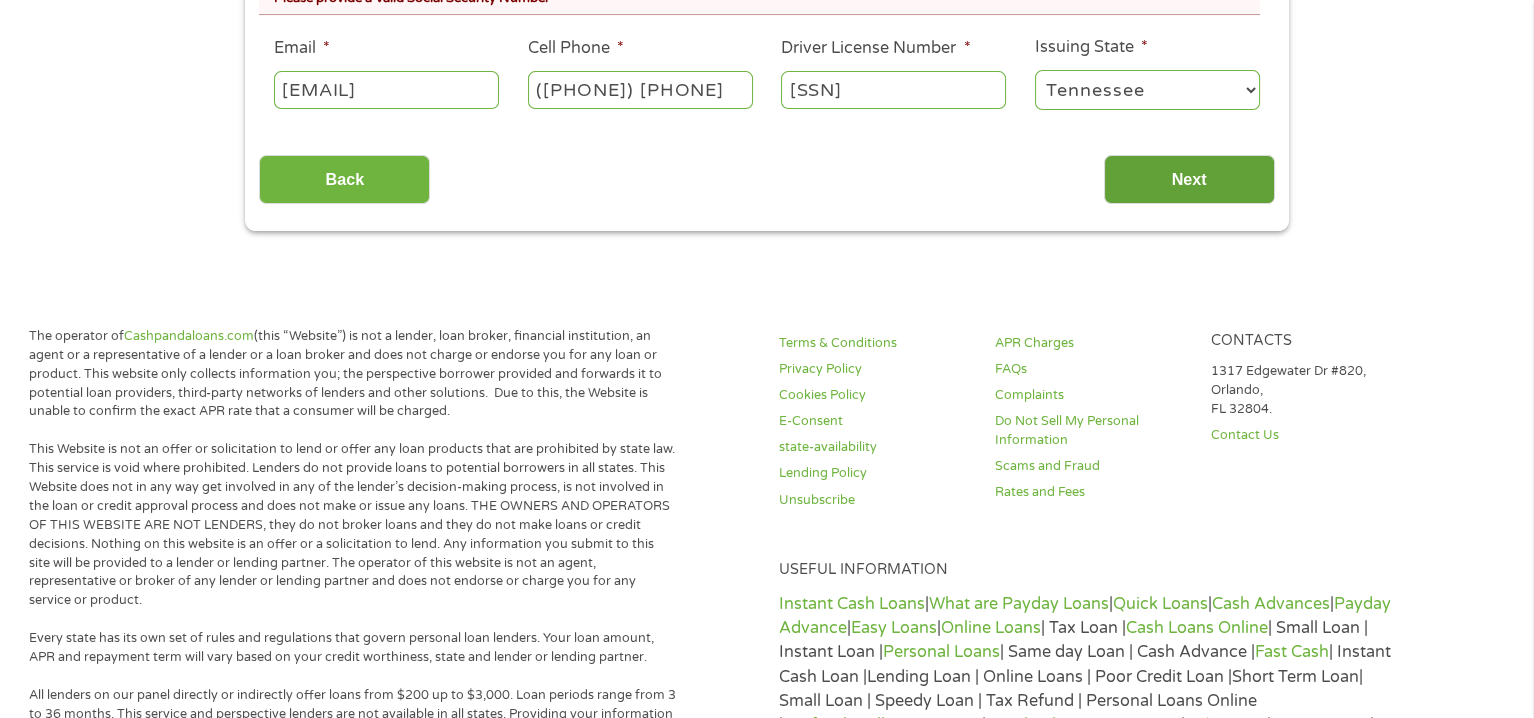 click on "Next" at bounding box center (1189, 179) 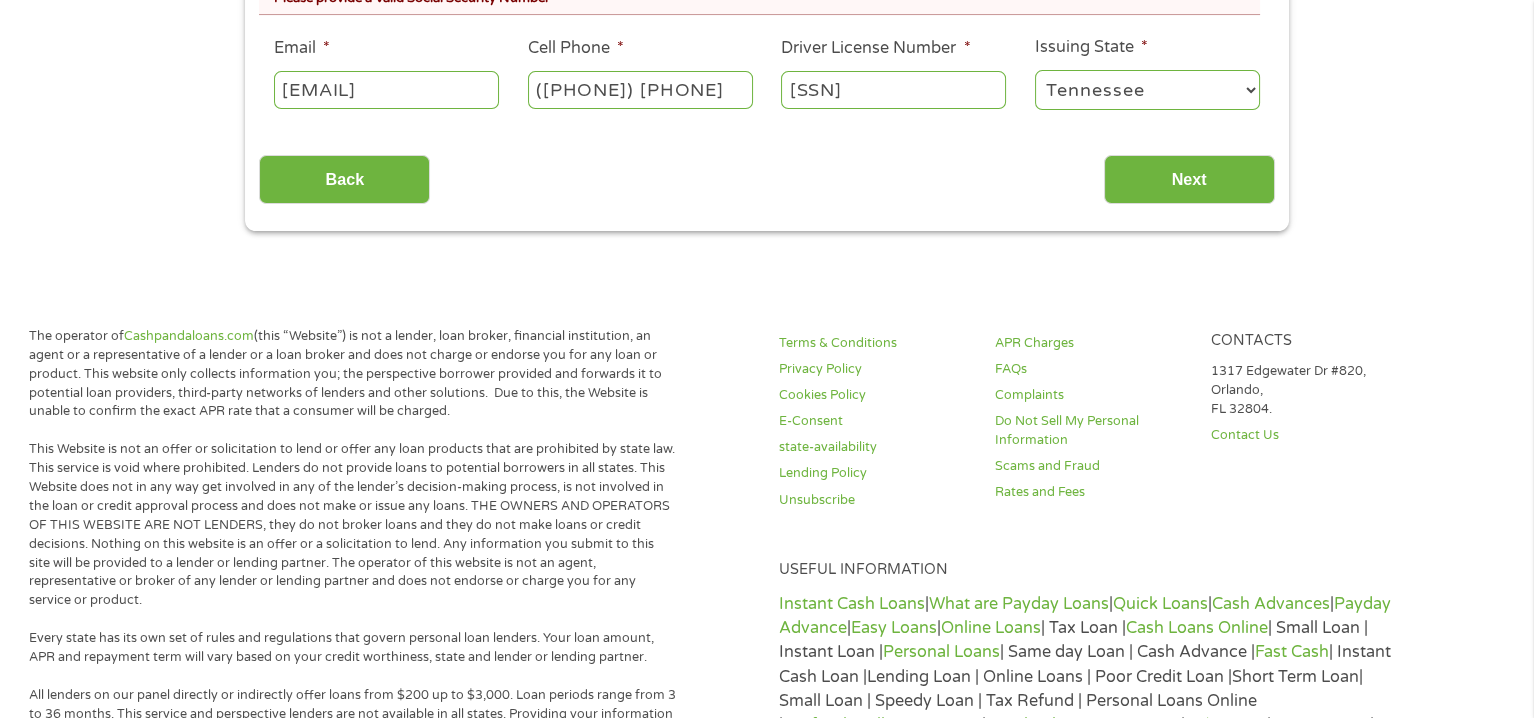 scroll, scrollTop: 8, scrollLeft: 8, axis: both 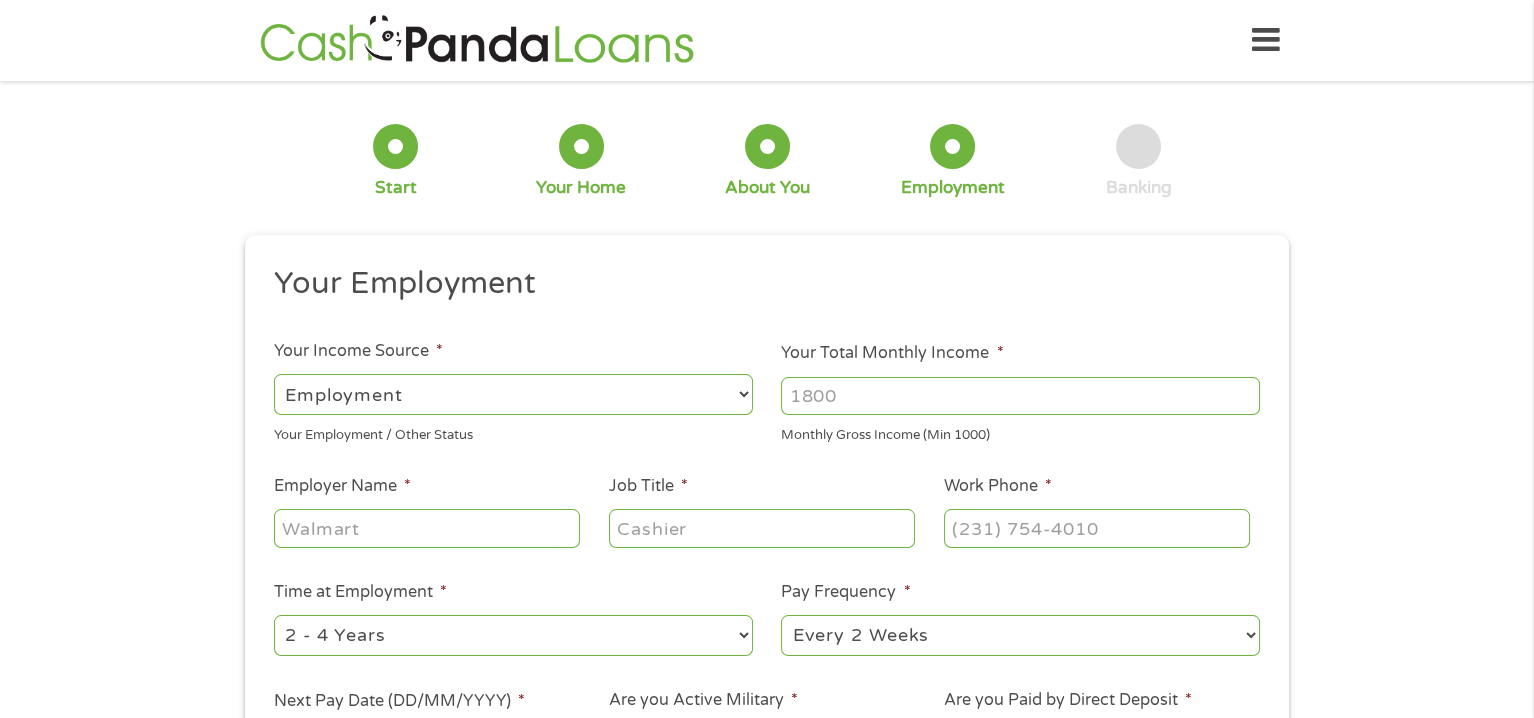 click on "--- Choose one --- Employment Self Employed Benefits" at bounding box center (513, 394) 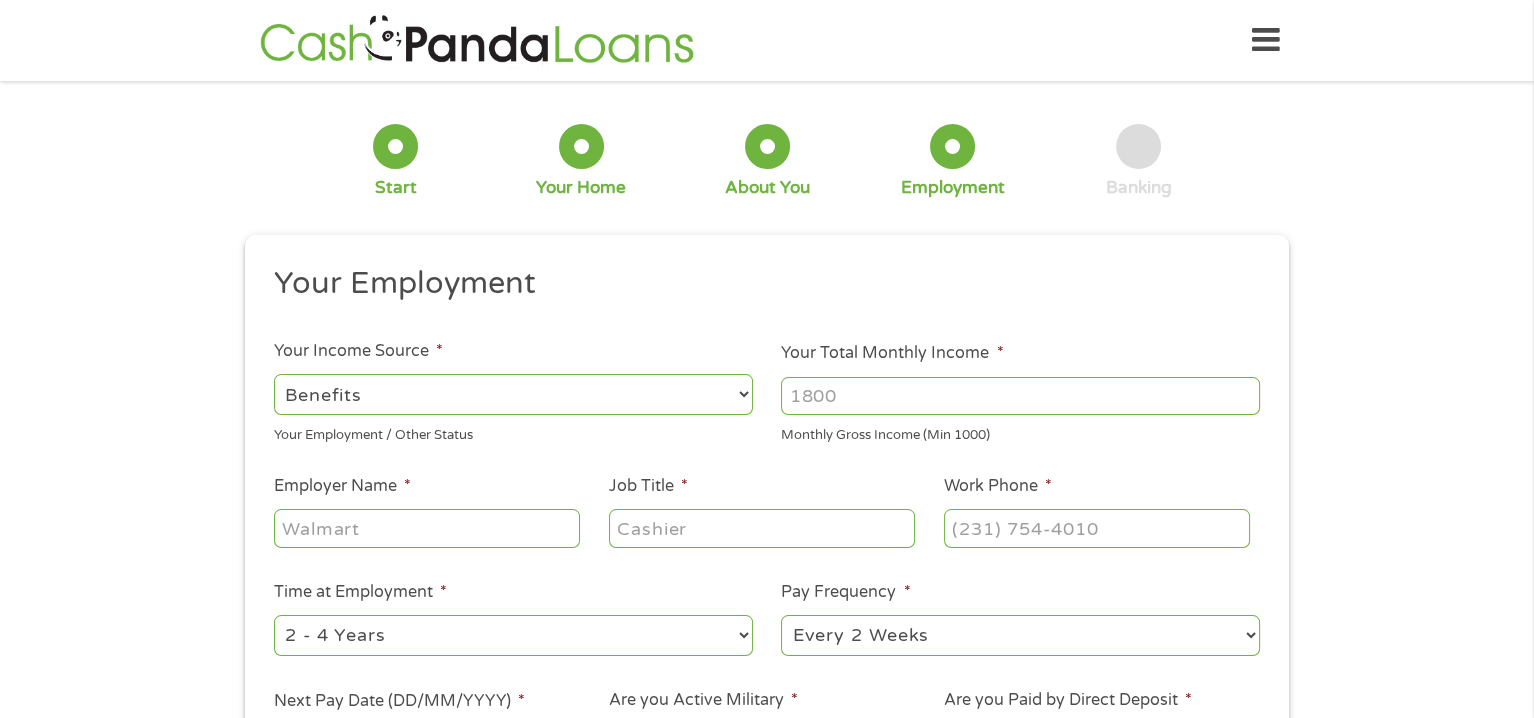 click on "--- Choose one --- Employment Self Employed Benefits" at bounding box center [513, 394] 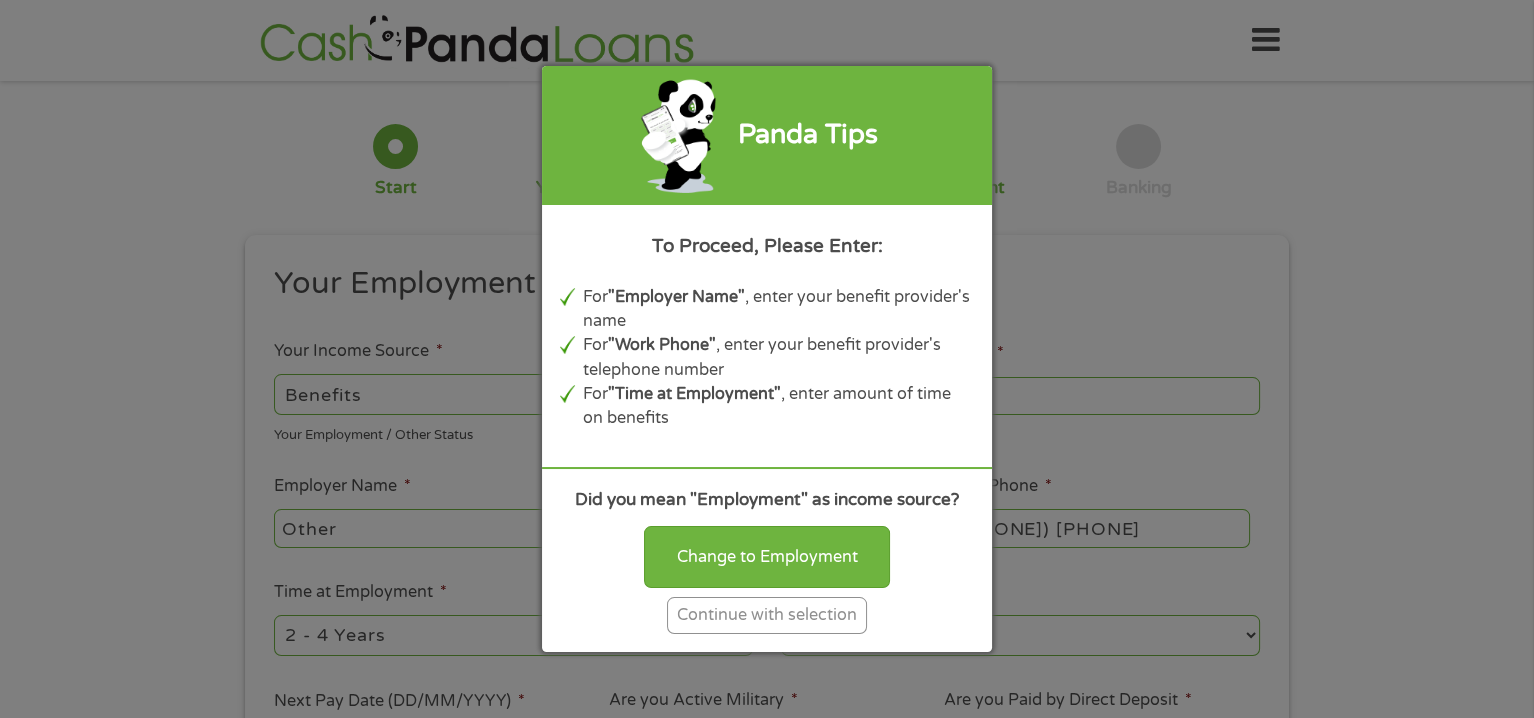 click on "Continue with selection" at bounding box center (767, 615) 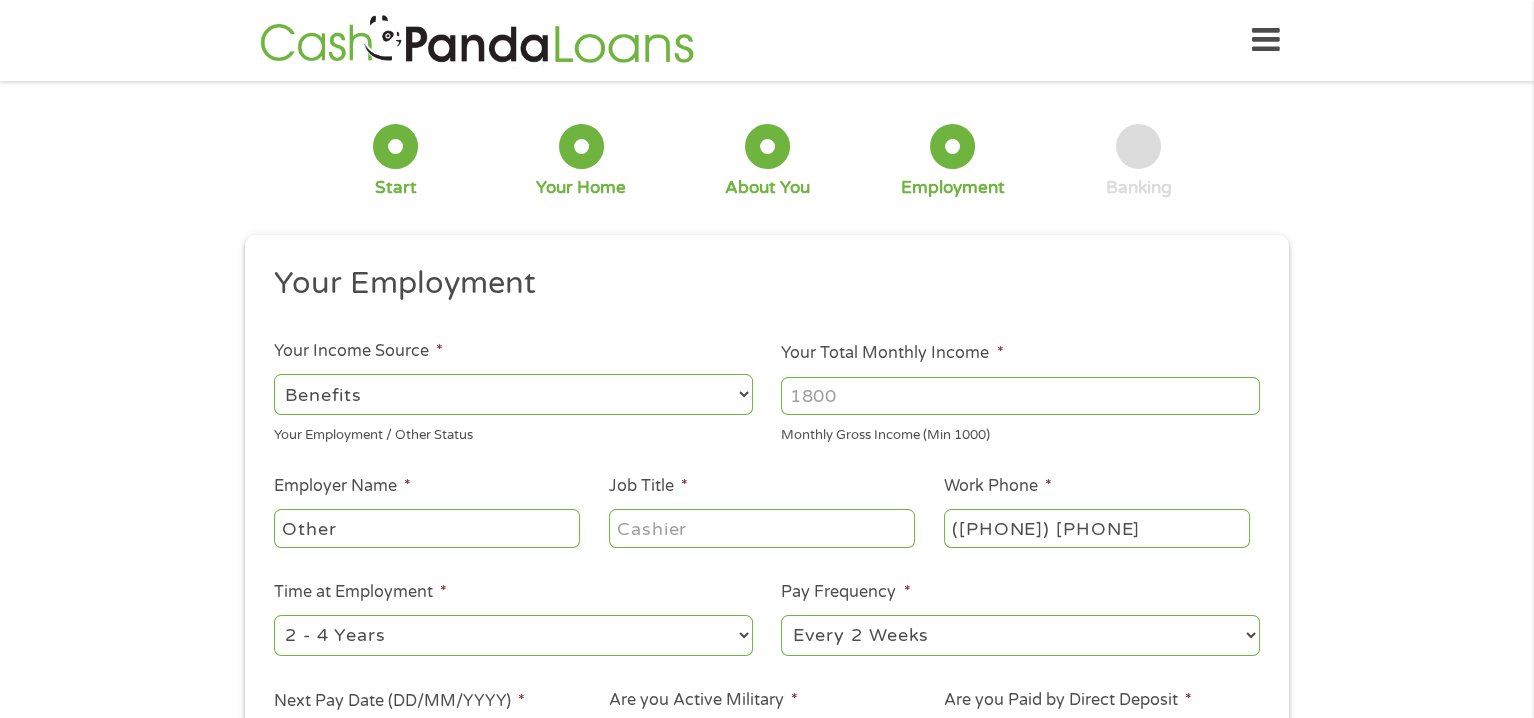 click on "Your Total Monthly Income *" at bounding box center (1020, 396) 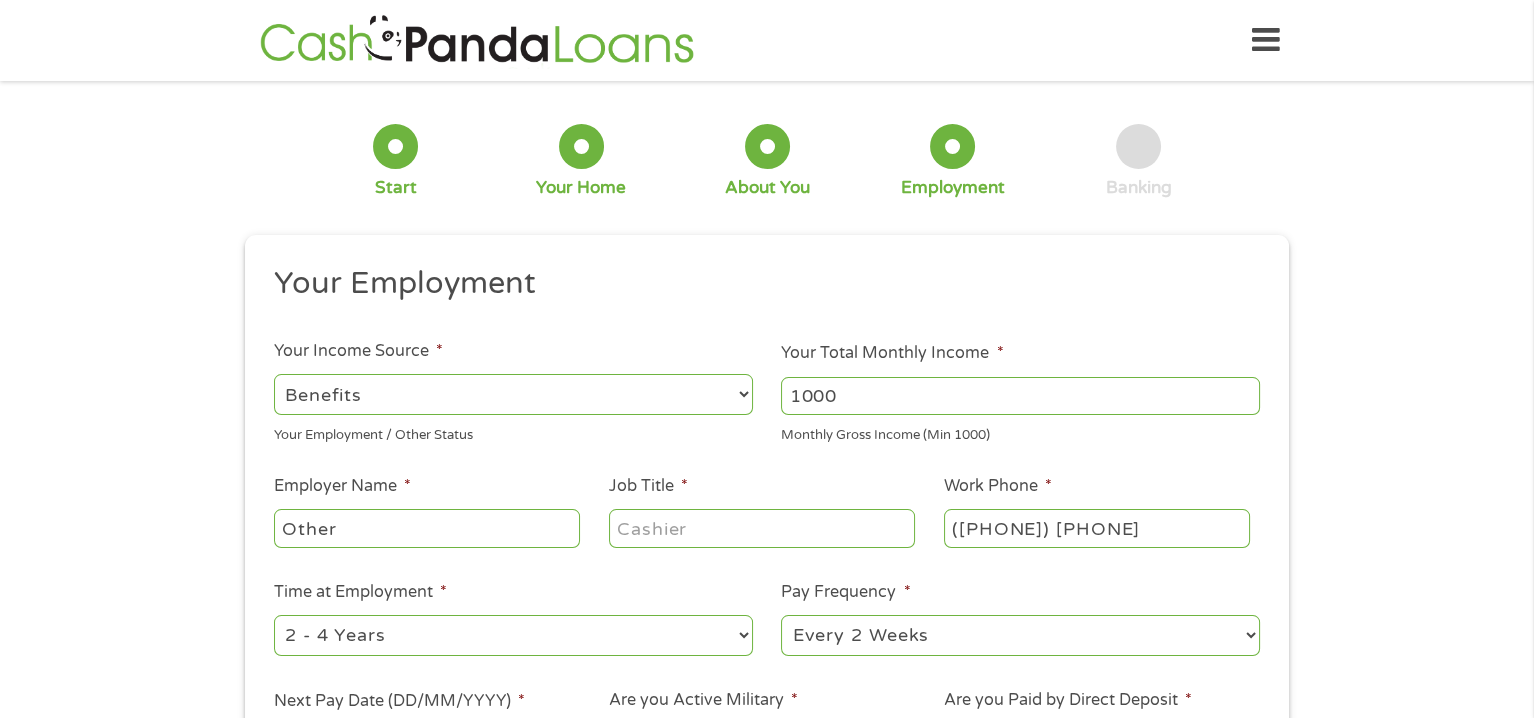click on "1000" at bounding box center [1020, 396] 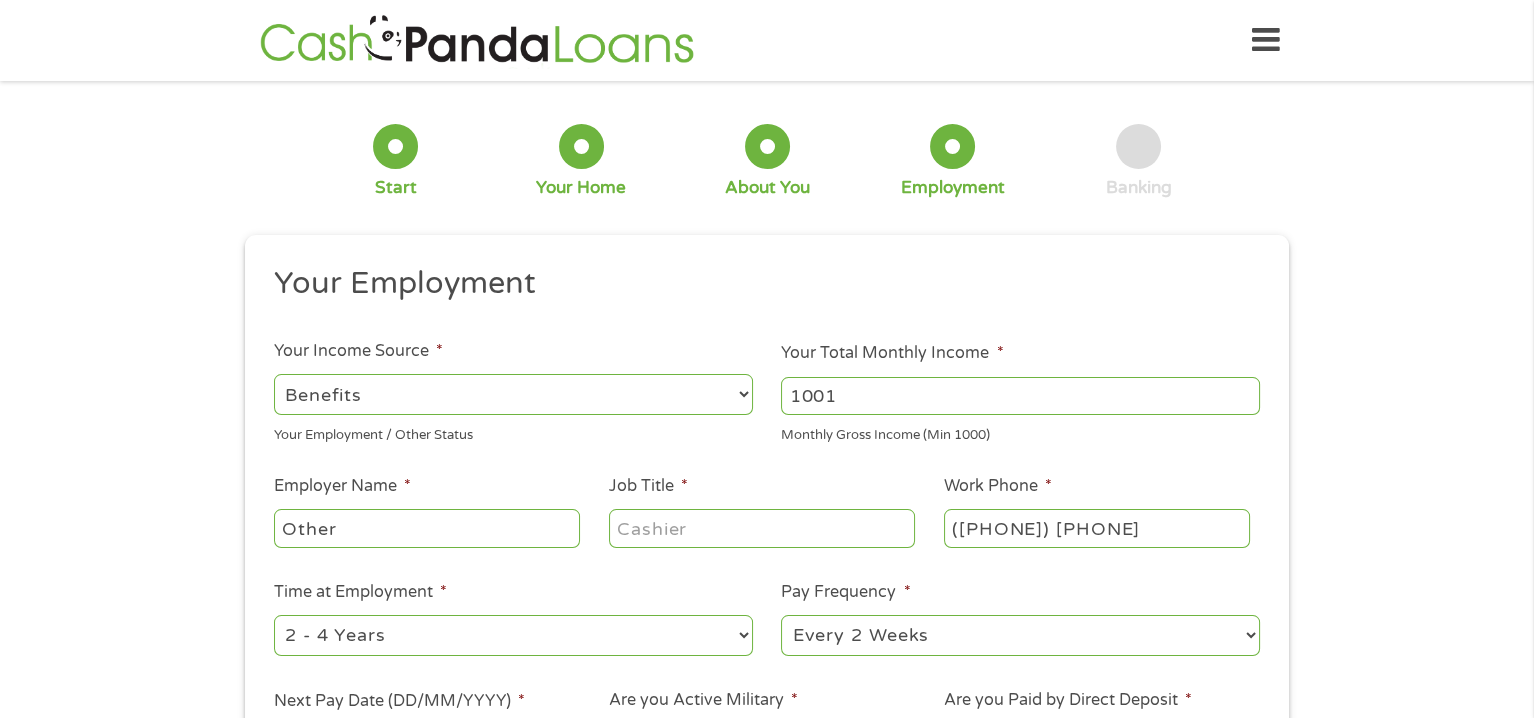 click on "1001" at bounding box center [1020, 396] 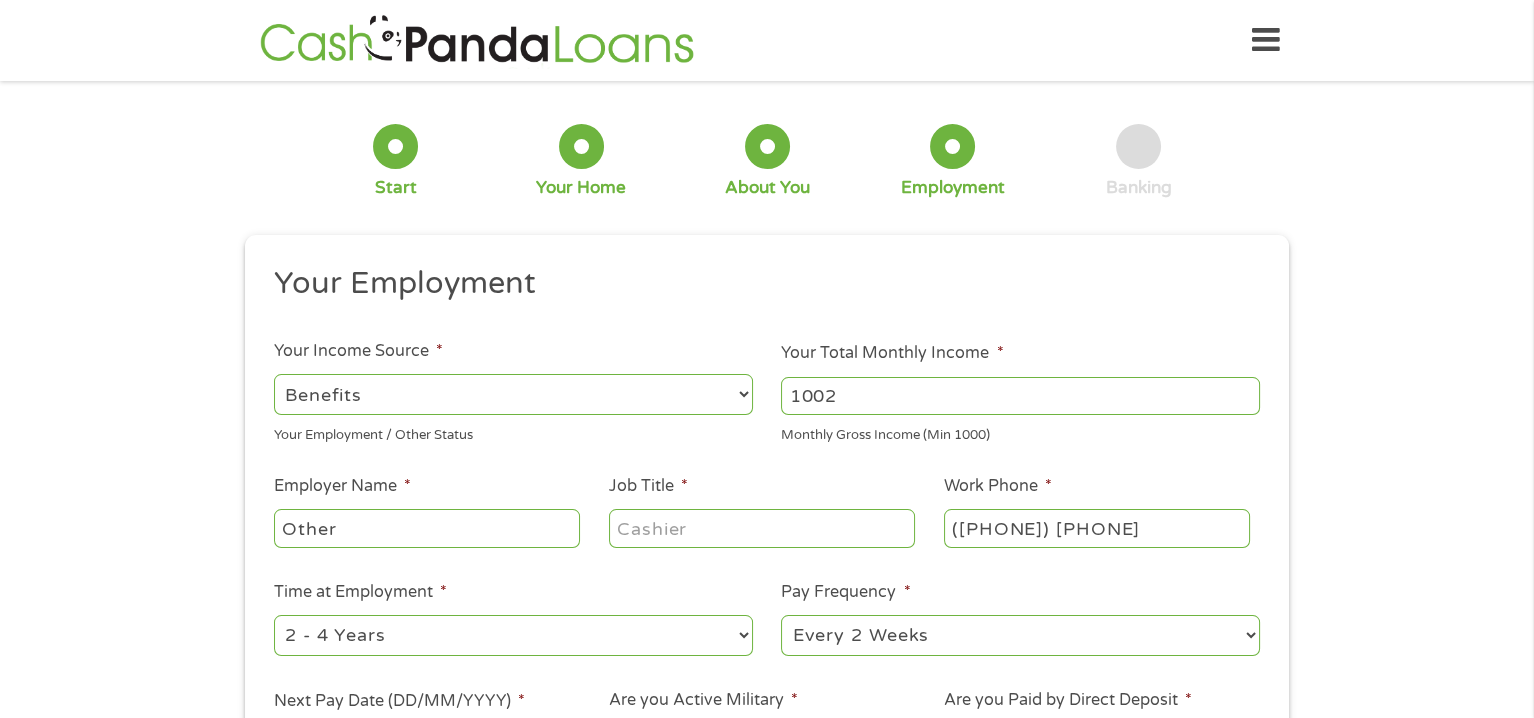 click on "1002" at bounding box center (1020, 396) 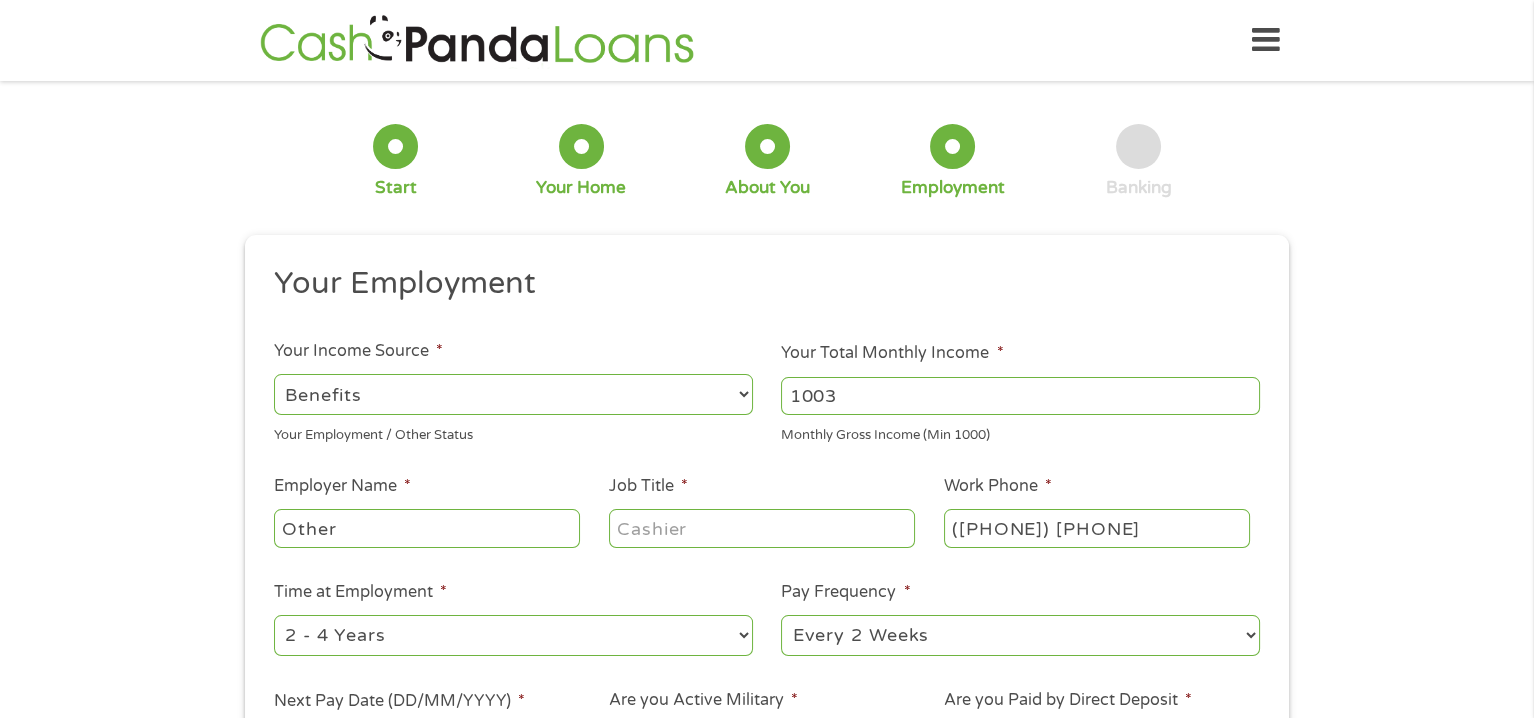 click on "1003" at bounding box center (1020, 396) 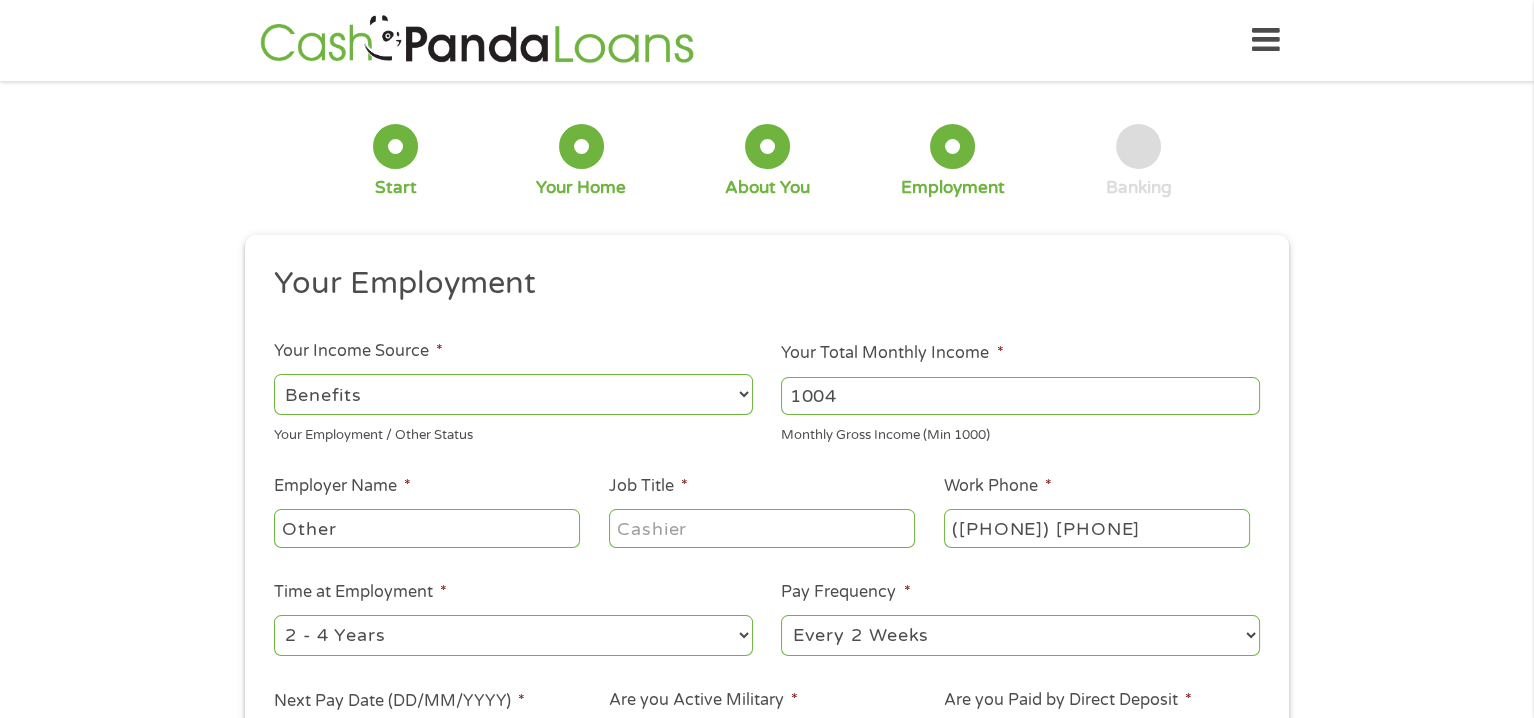 click on "1004" at bounding box center [1020, 396] 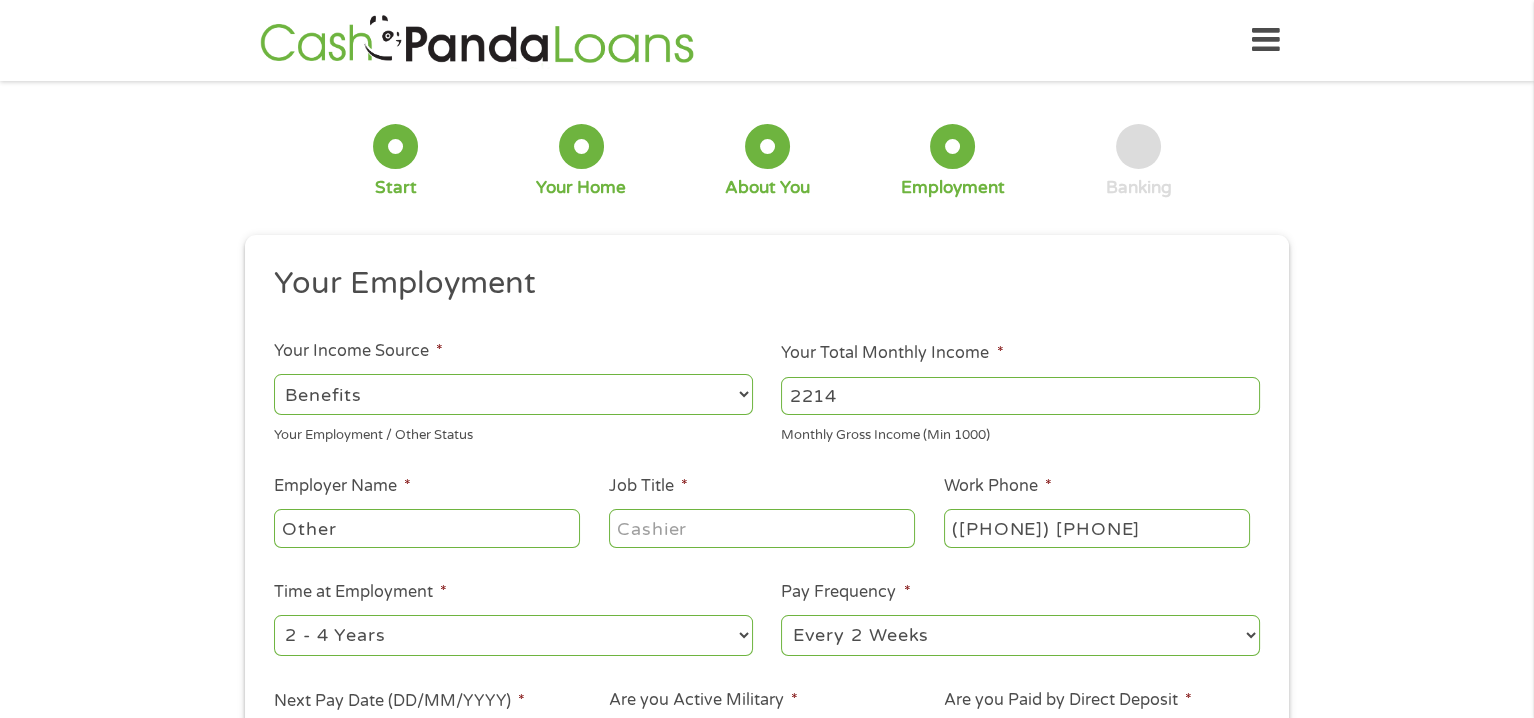 type on "2214" 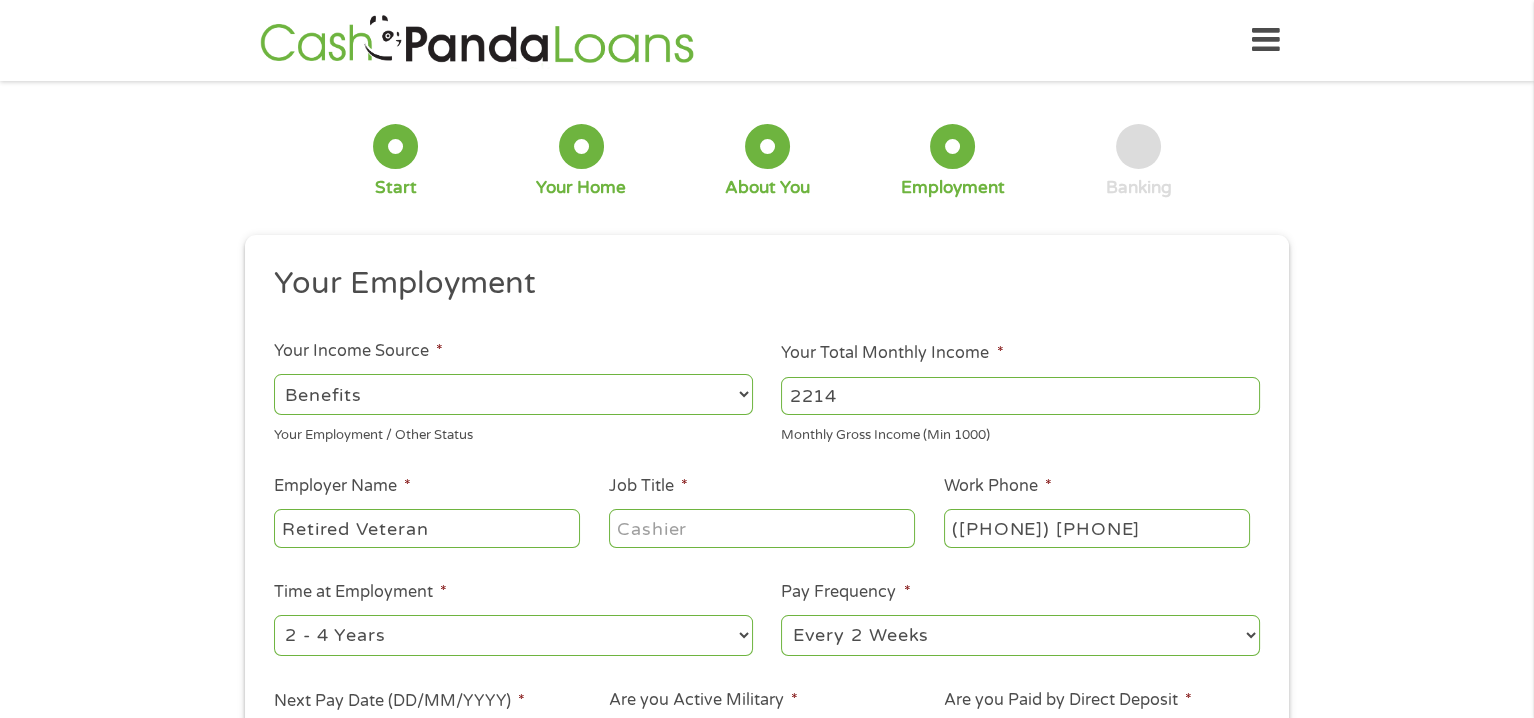 type on "Retired Veteran" 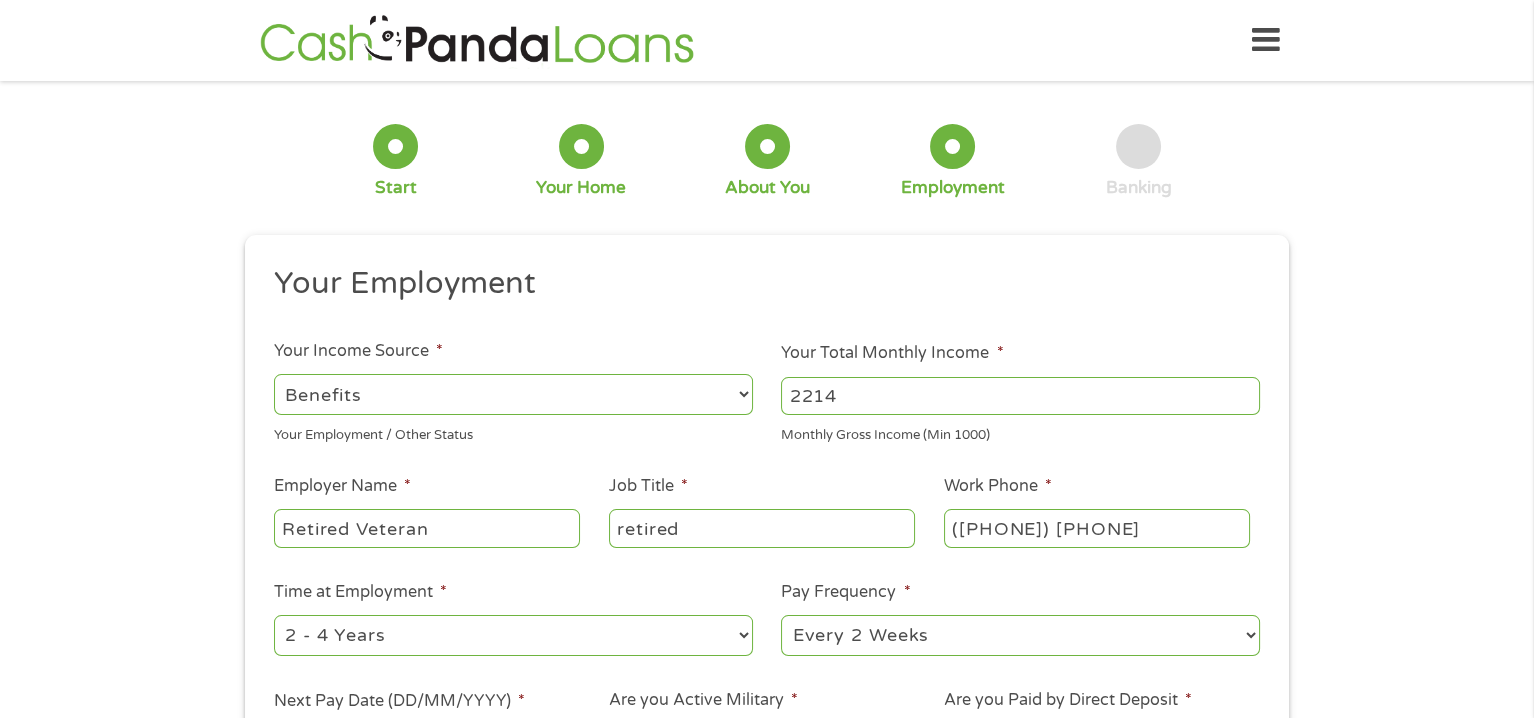 type on "retired" 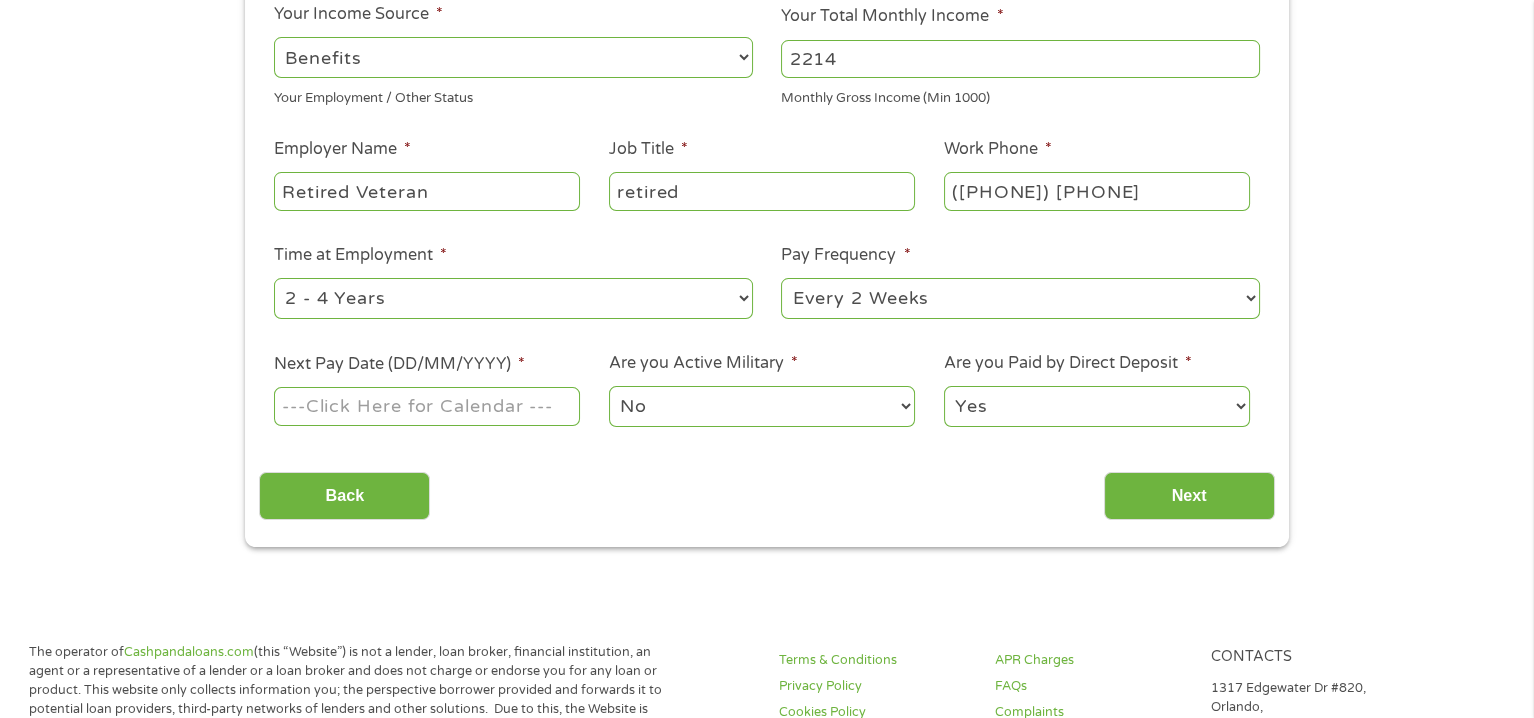 scroll, scrollTop: 400, scrollLeft: 0, axis: vertical 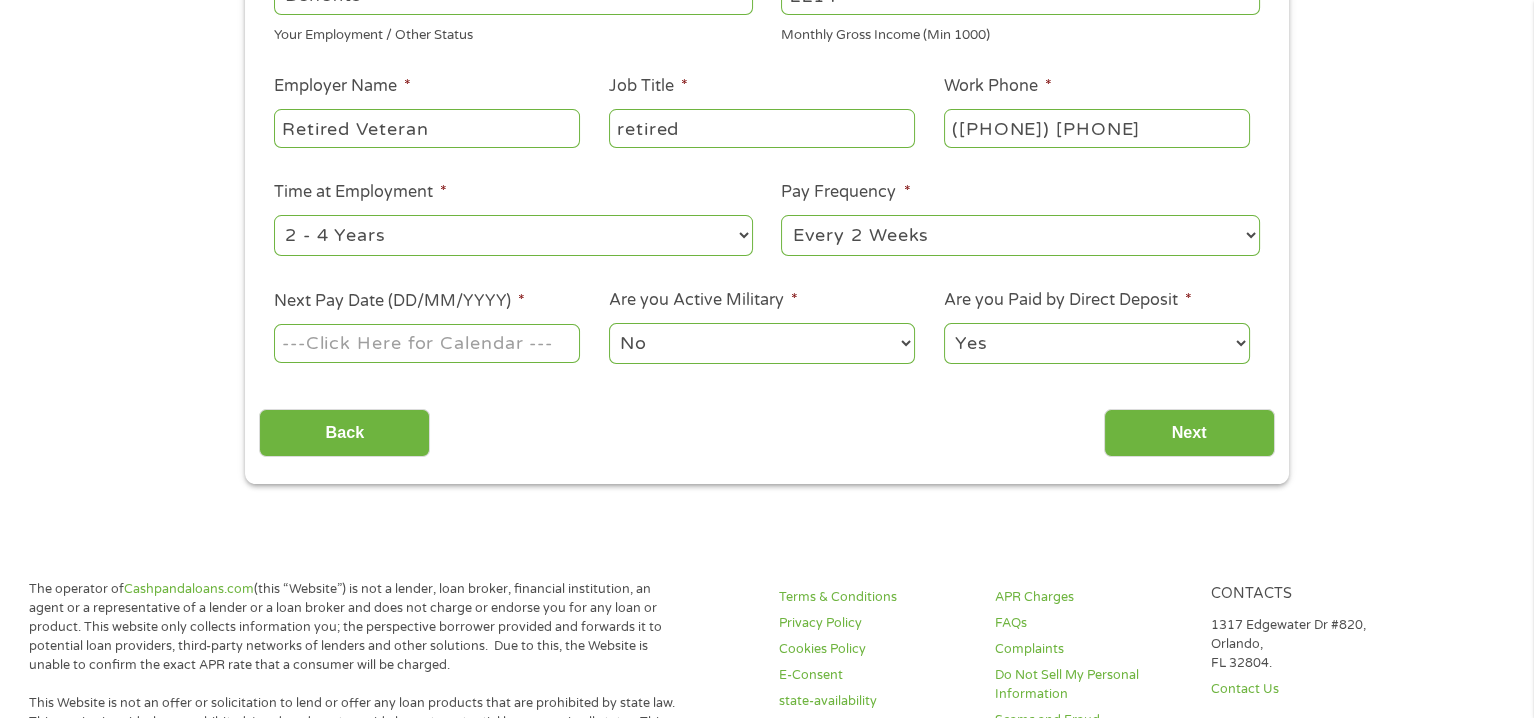 click on "--- Choose one --- Every 2 Weeks Every Week Monthly Semi-Monthly" at bounding box center [1020, 235] 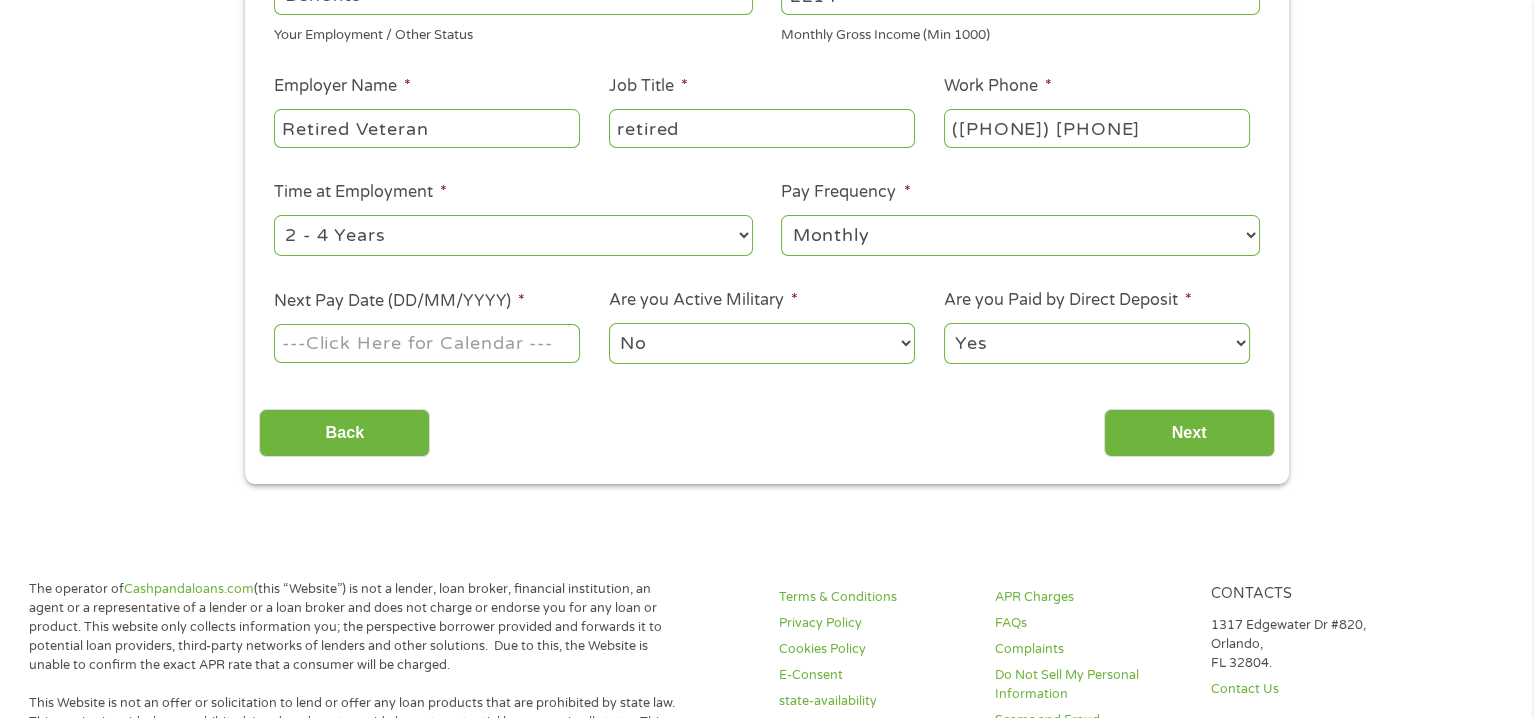 click on "--- Choose one --- Every 2 Weeks Every Week Monthly Semi-Monthly" at bounding box center [1020, 235] 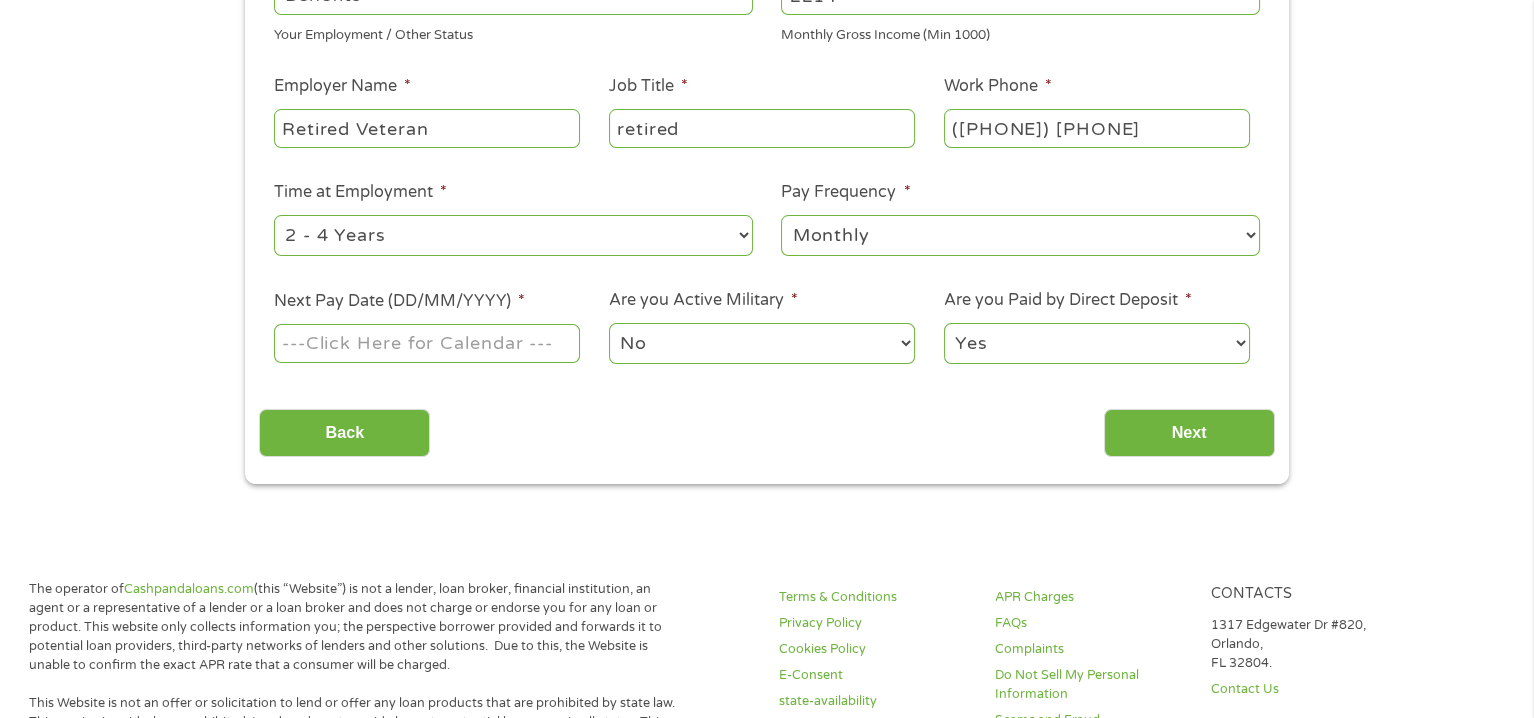 select on "60months" 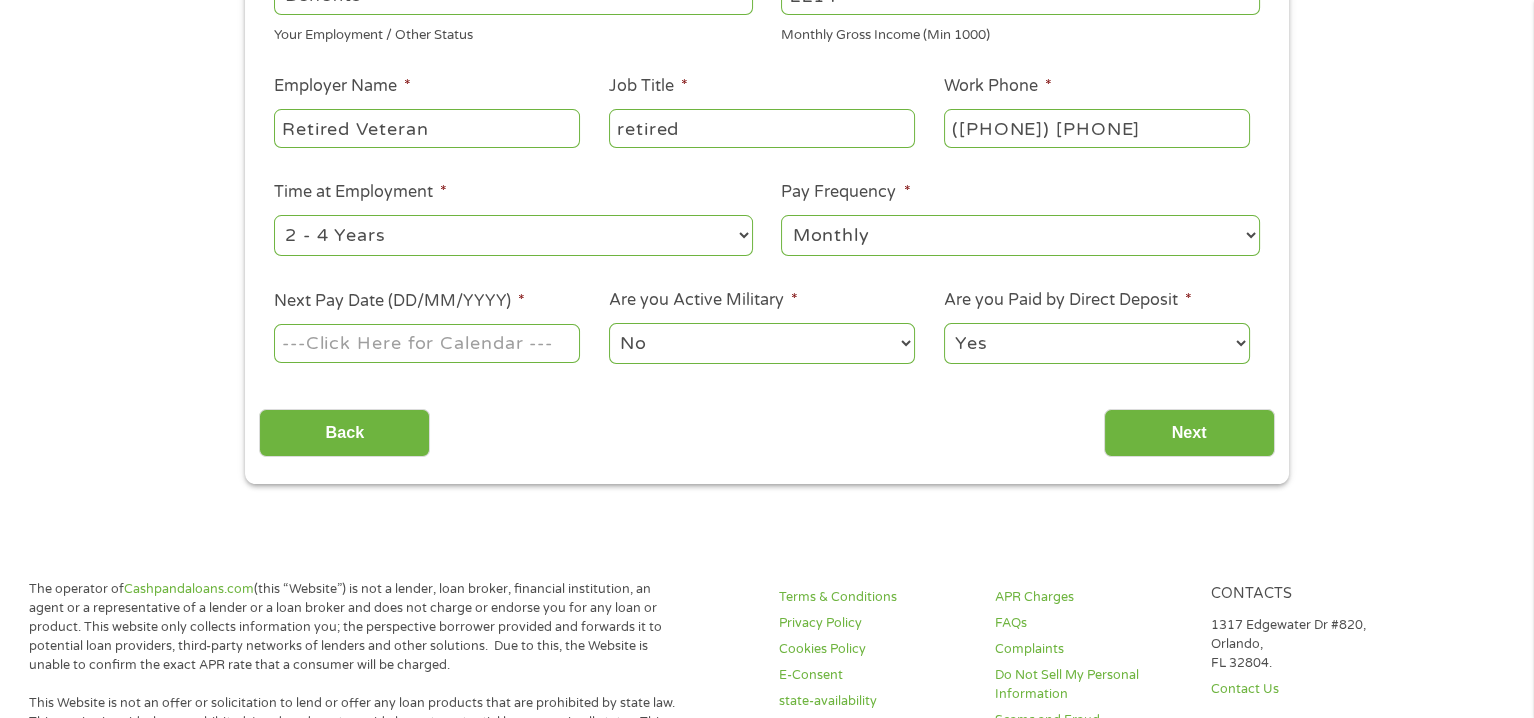 click on "--- Choose one --- 1 Year or less 1 - 2 Years 2 - 4 Years Over 4 Years" at bounding box center (513, 235) 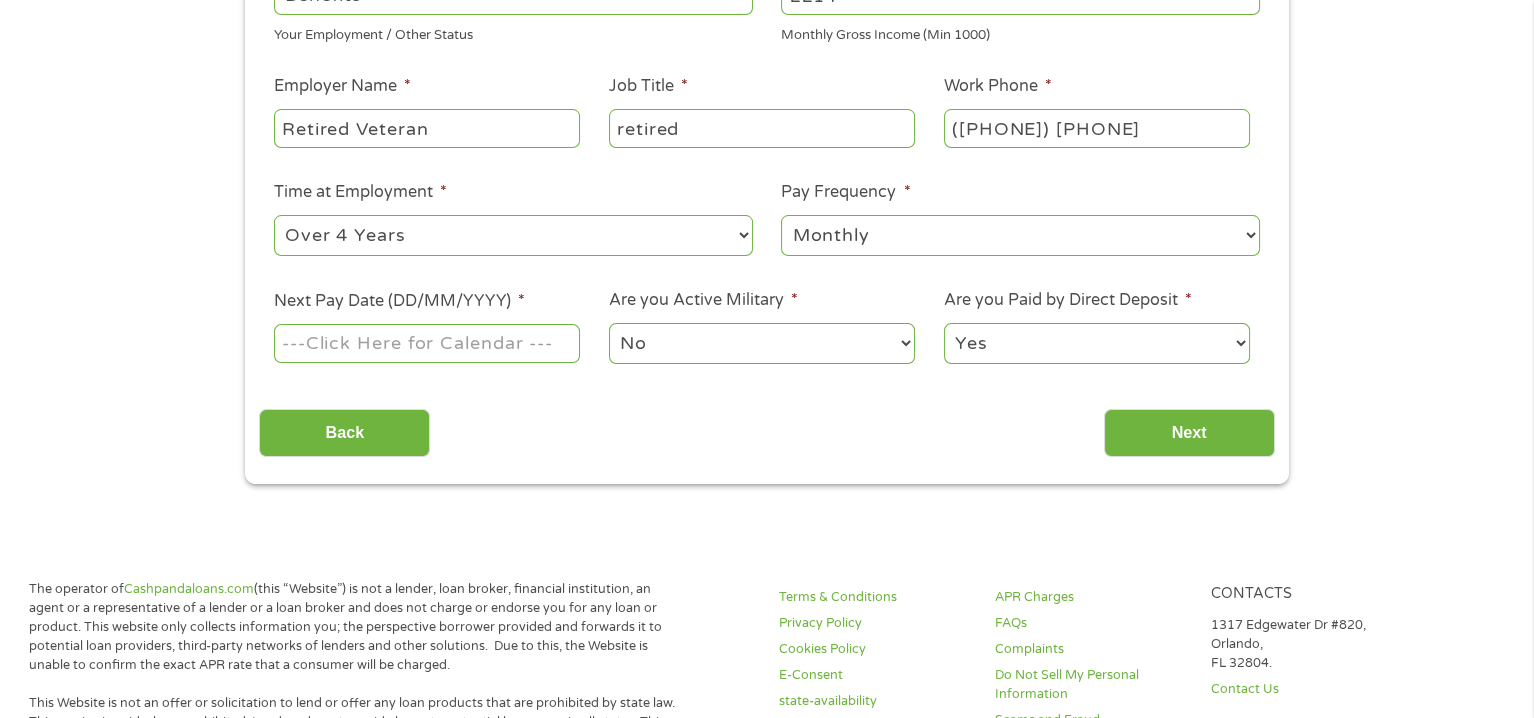 drag, startPoint x: 819, startPoint y: 420, endPoint x: 801, endPoint y: 396, distance: 30 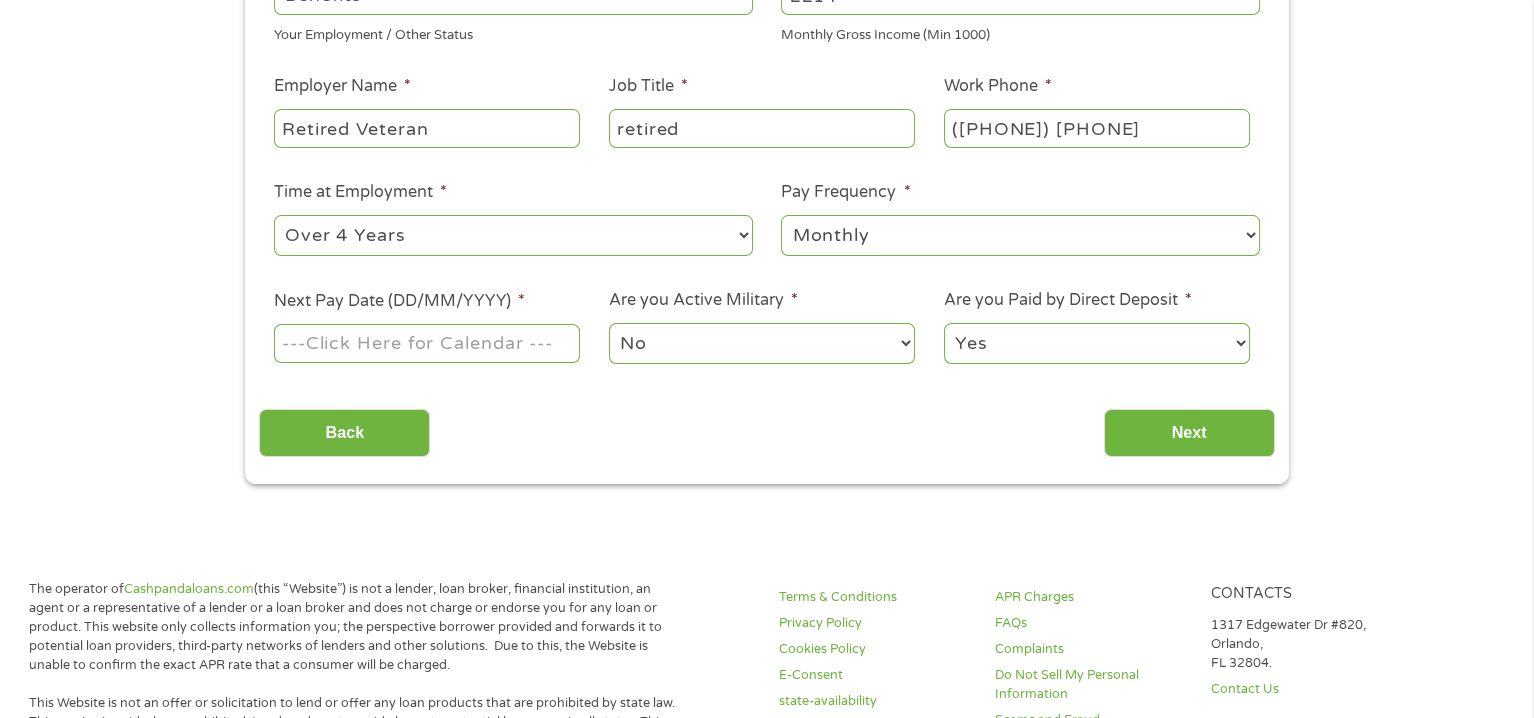 click on "No Yes" at bounding box center [762, 343] 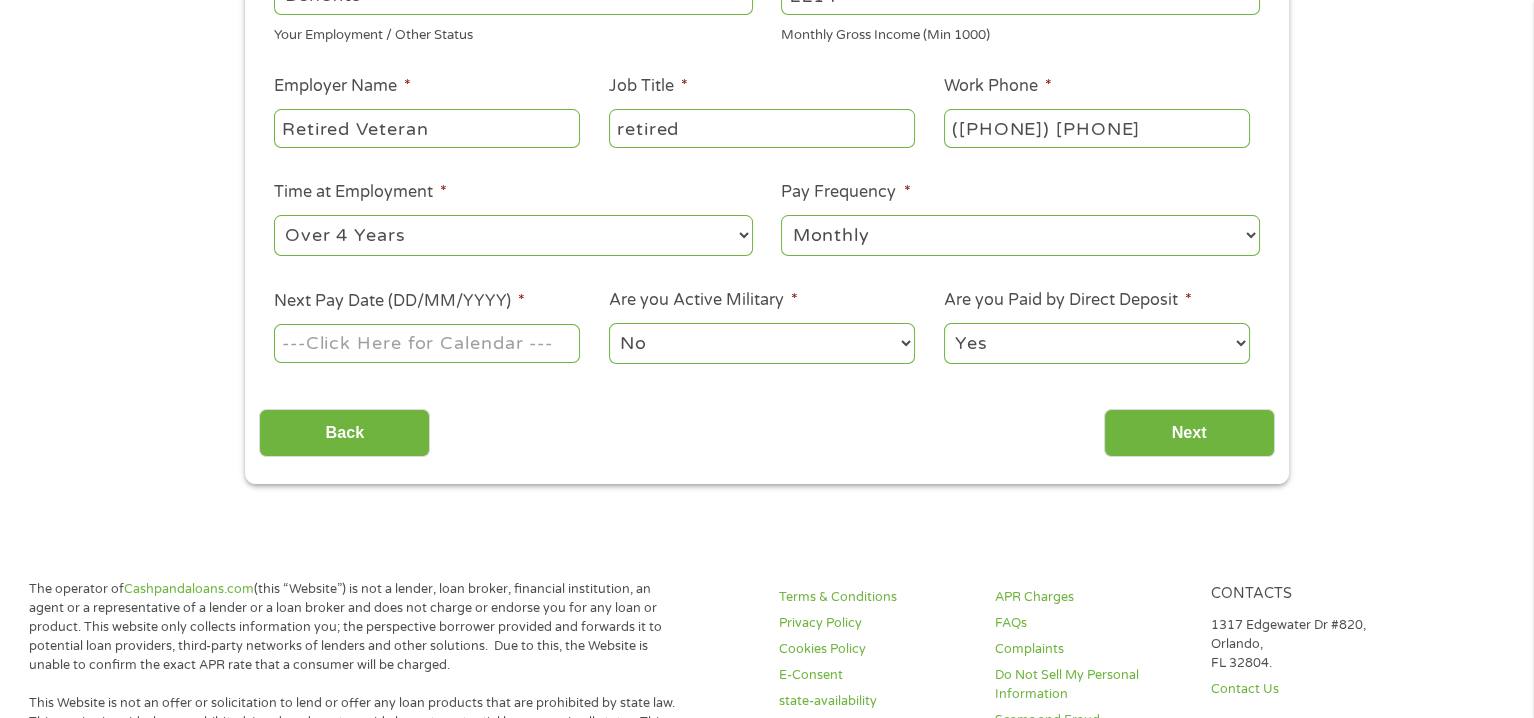 click on "No Yes" at bounding box center (762, 343) 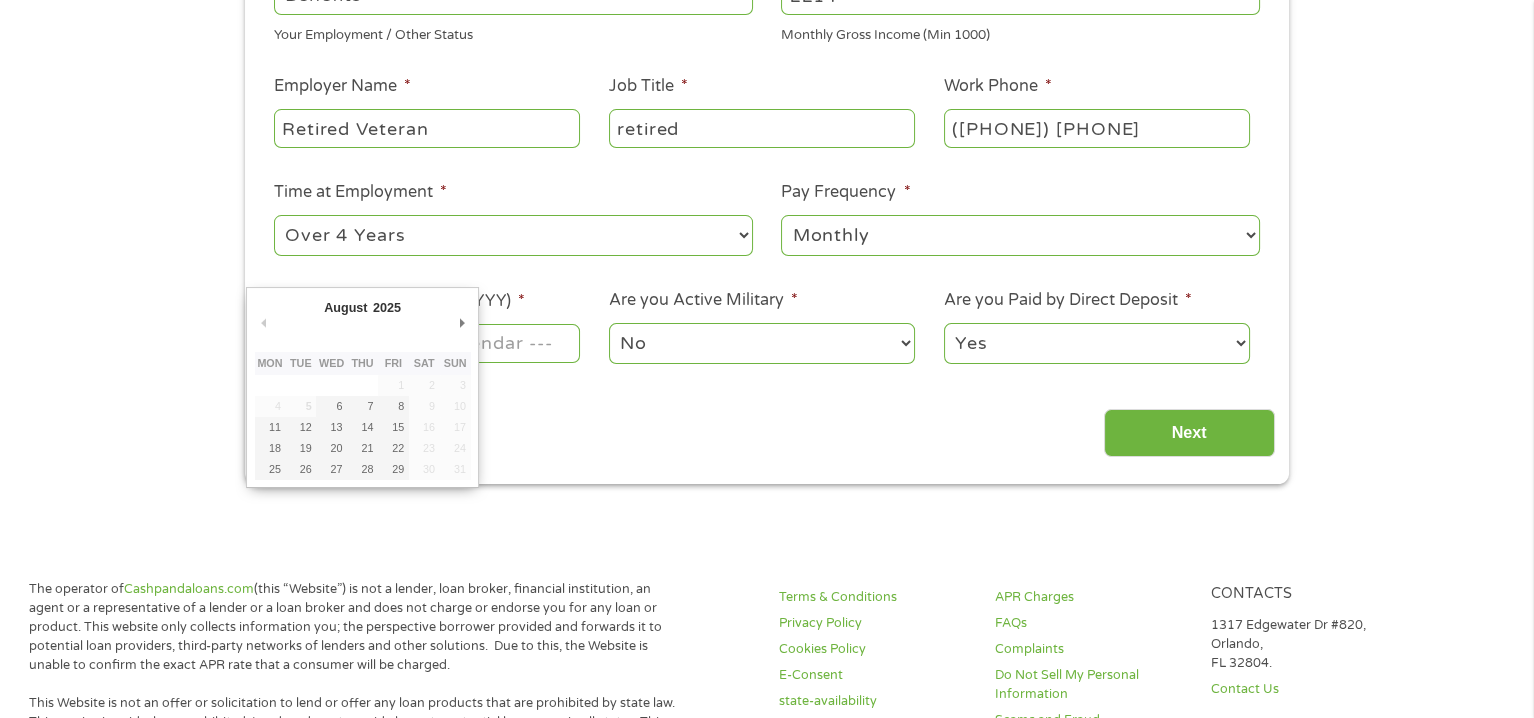 click on "Next Pay Date (DD/MM/YYYY) *" at bounding box center [427, 343] 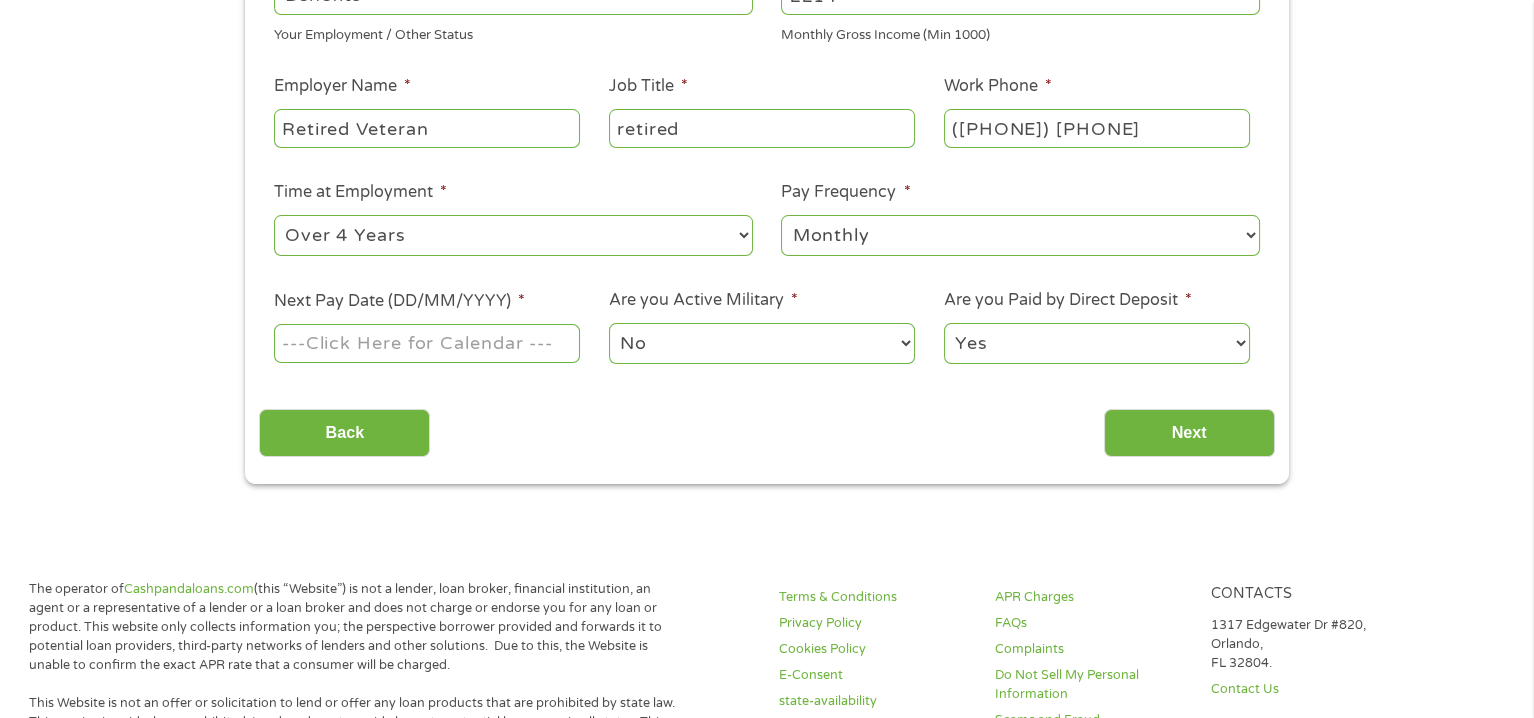click on "Your Employment Your Income Source * --- Choose one --- Employment Self Employed Benefits Your Employment / Other Status Your Total Monthly Income * 2214 Monthly Gross Income (Min 1000) This field is hidden when viewing the form Other Income * 0 Pension, Spouse & any Other Income Employer Name * Retired Veteran Job Title * retired Work Phone * ([PHONE]) [PHONE] Time at Employment * --- Choose one --- 1 Year or less 1 - 2 Years 2 - 4 Years Over 4 Years Pay Frequency * --- Choose one --- Every 2 Weeks Every Week Monthly Semi-Monthly Next Pay Date (DD/MM/YYYY) * Are you Active Military * No Yes Are you Paid by Direct Deposit * Yes No" at bounding box center [766, 123] 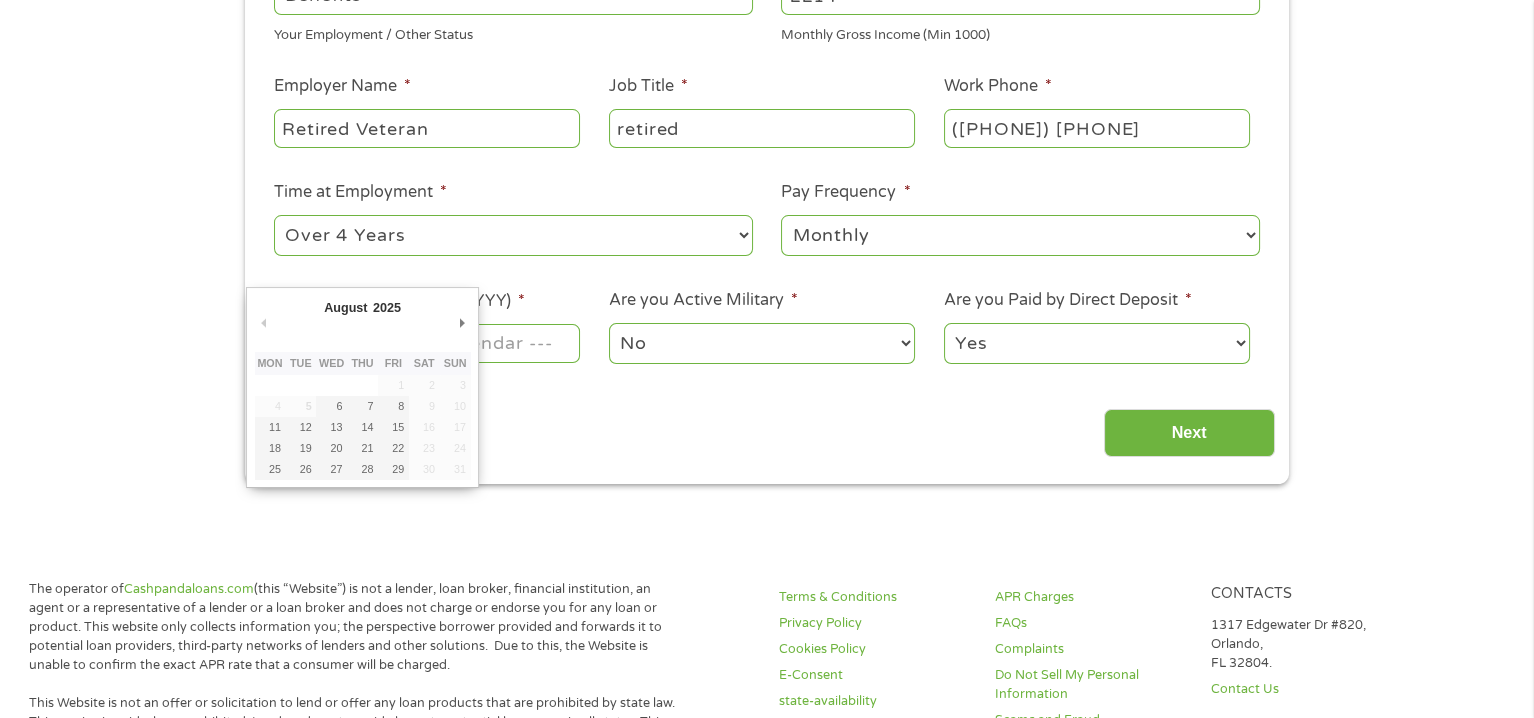 click on "Next Pay Date (DD/MM/YYYY) *" at bounding box center [427, 343] 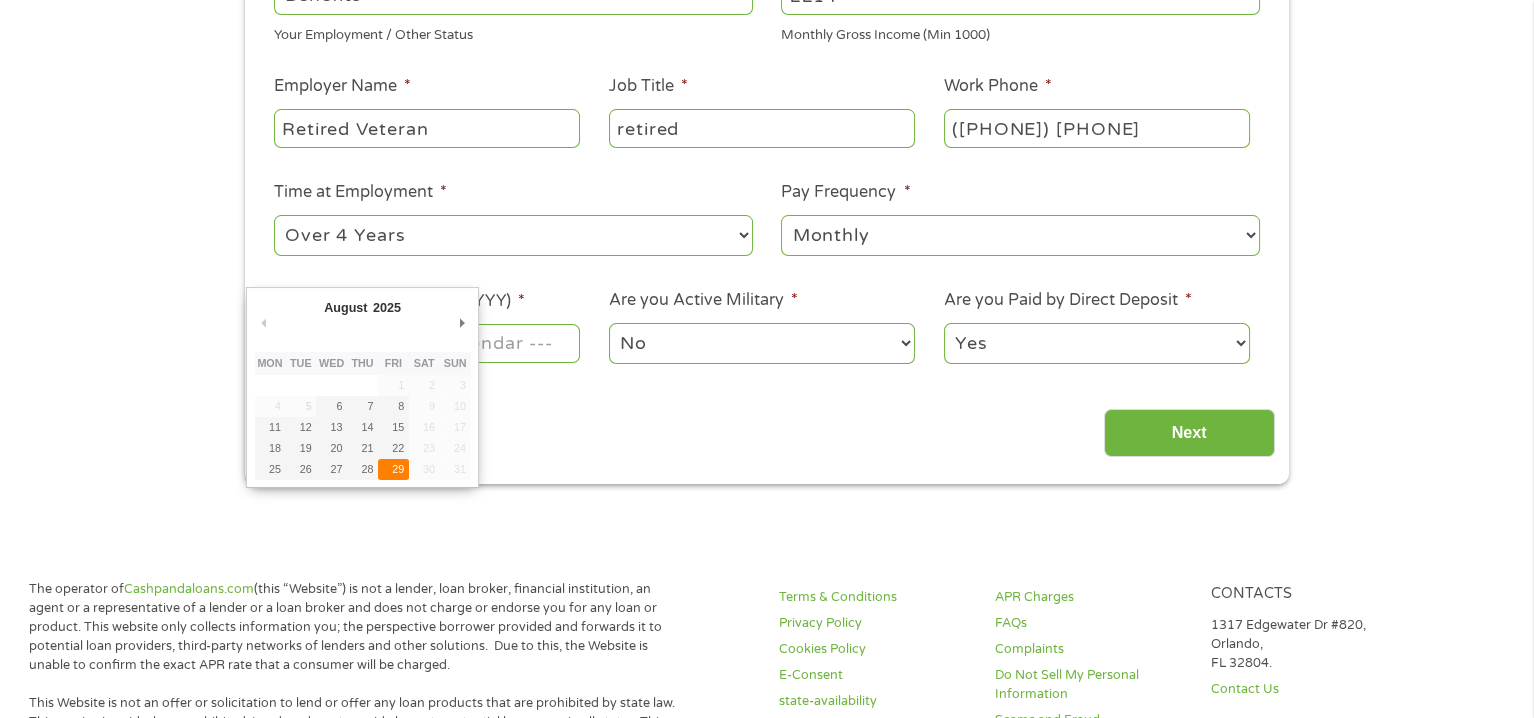 type on "29/08/2025" 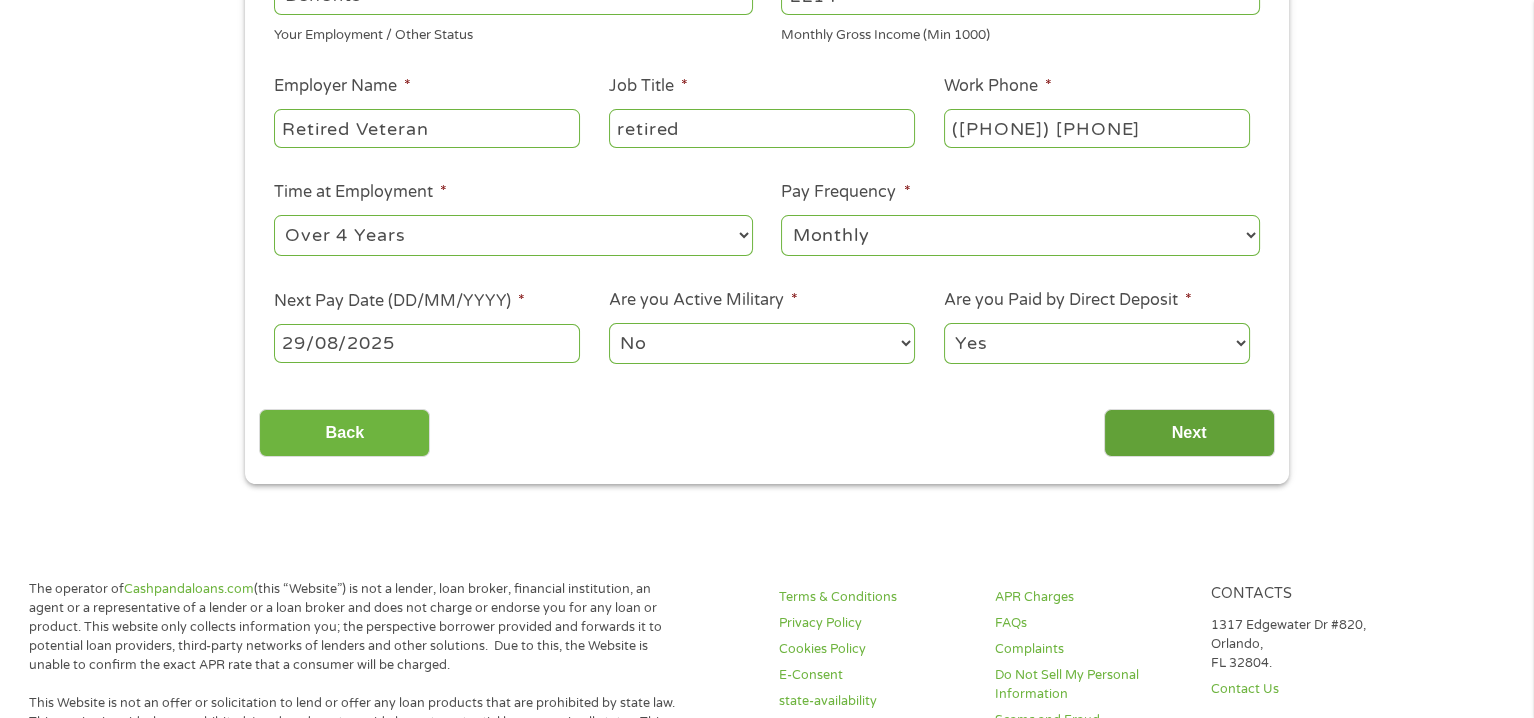 click on "Next" at bounding box center [1189, 433] 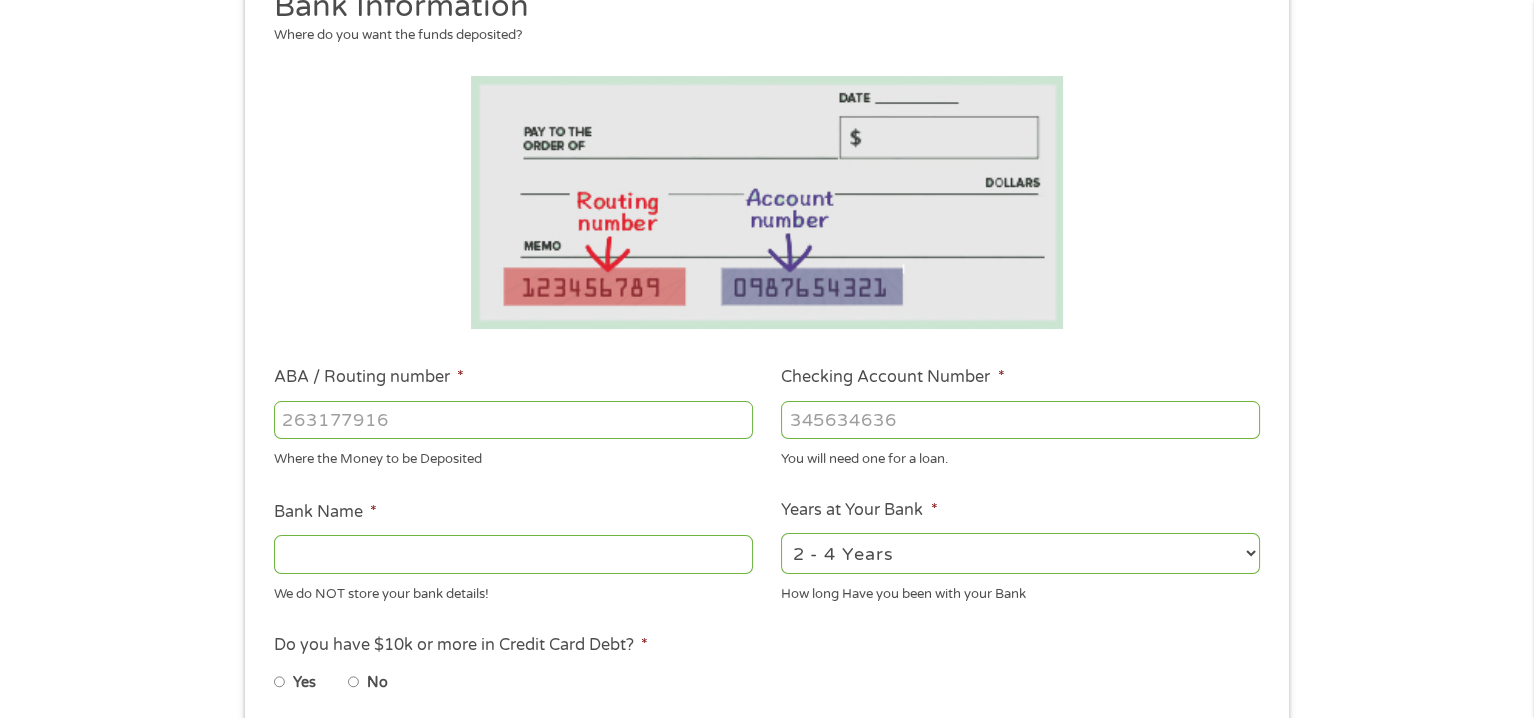 scroll, scrollTop: 400, scrollLeft: 0, axis: vertical 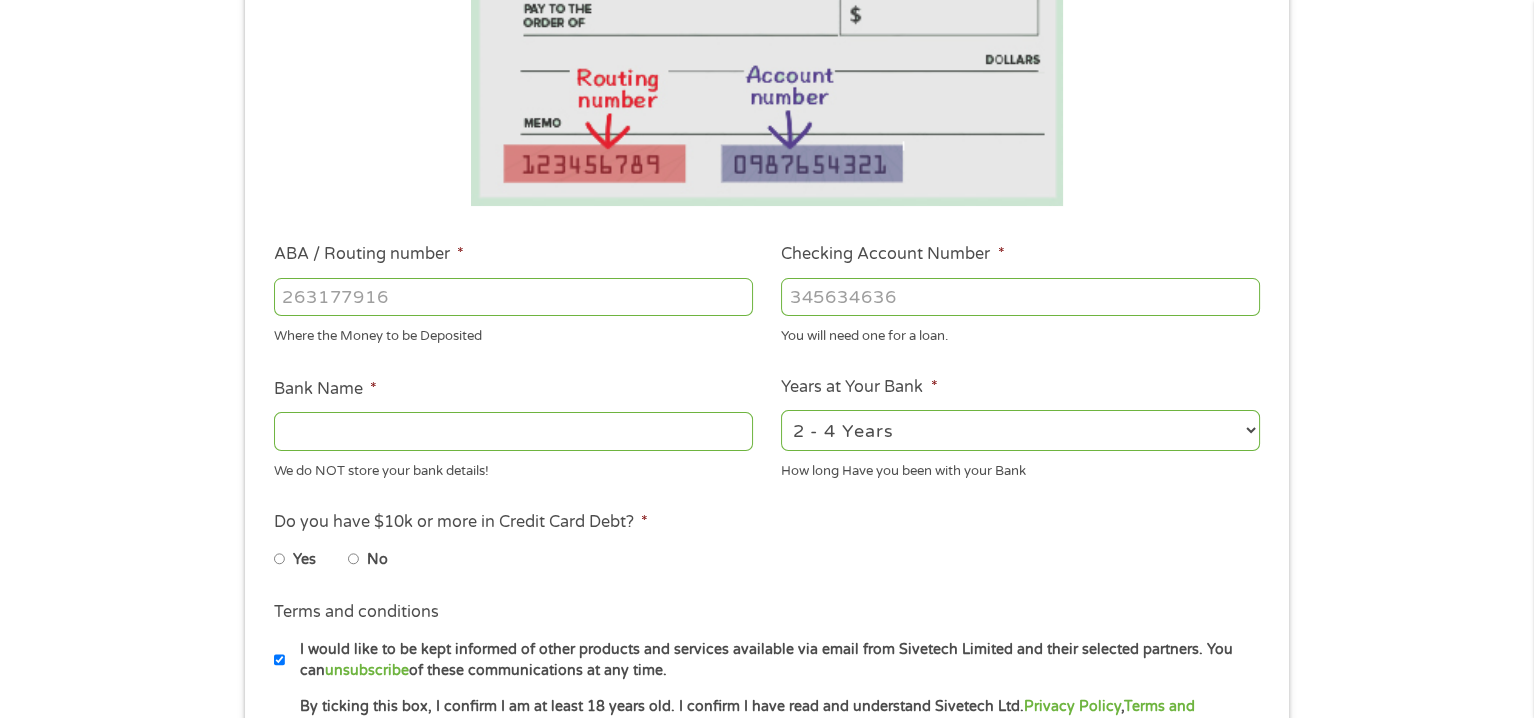 click on "ABA / Routing number *" at bounding box center (513, 297) 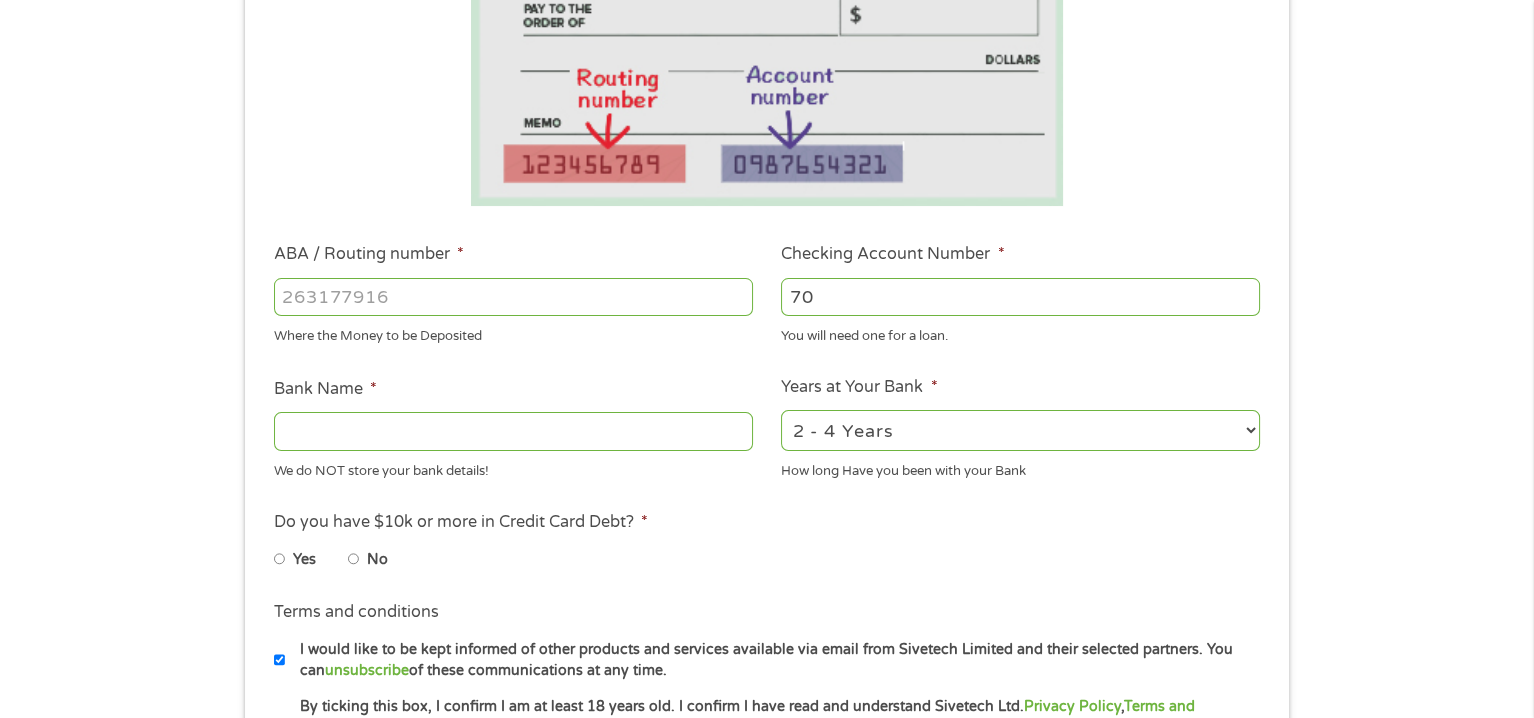 type on "70" 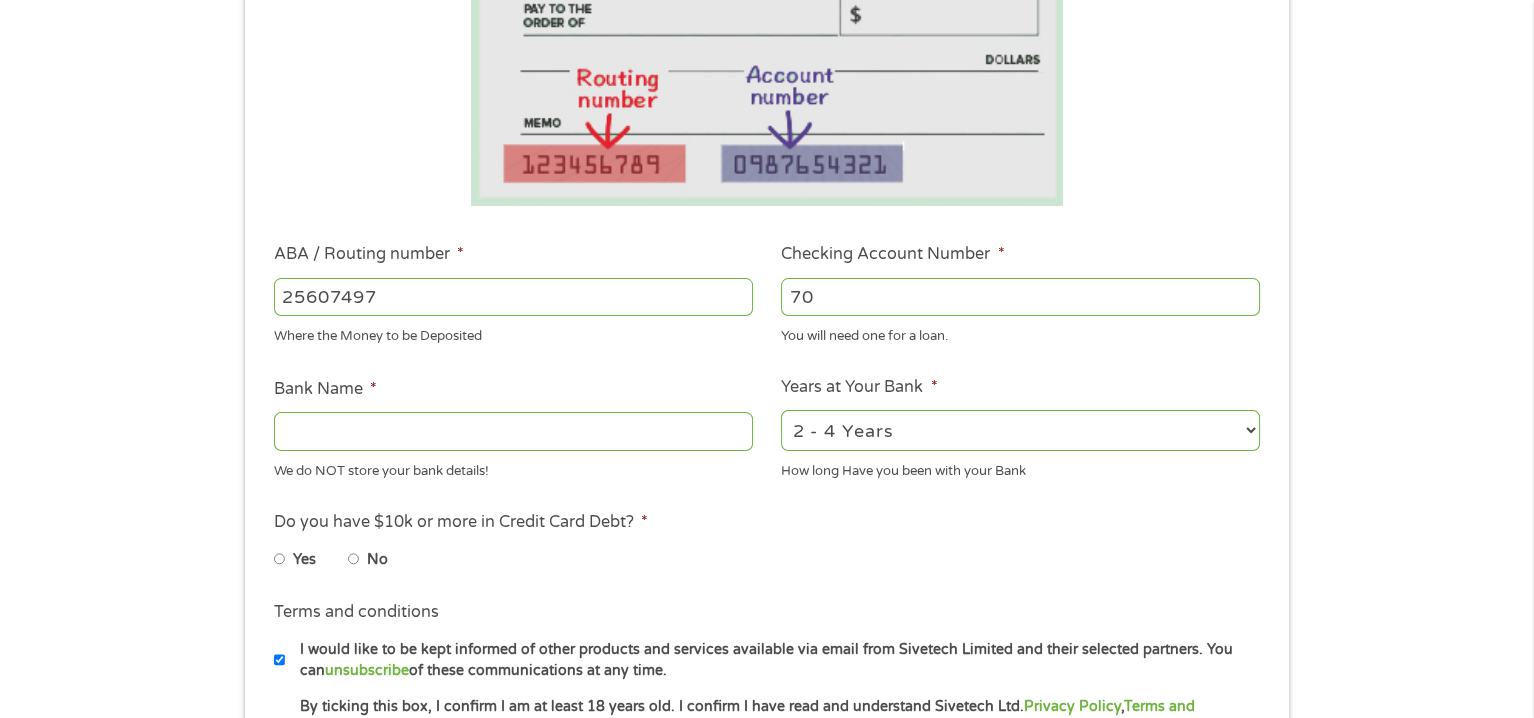 type on "256074974" 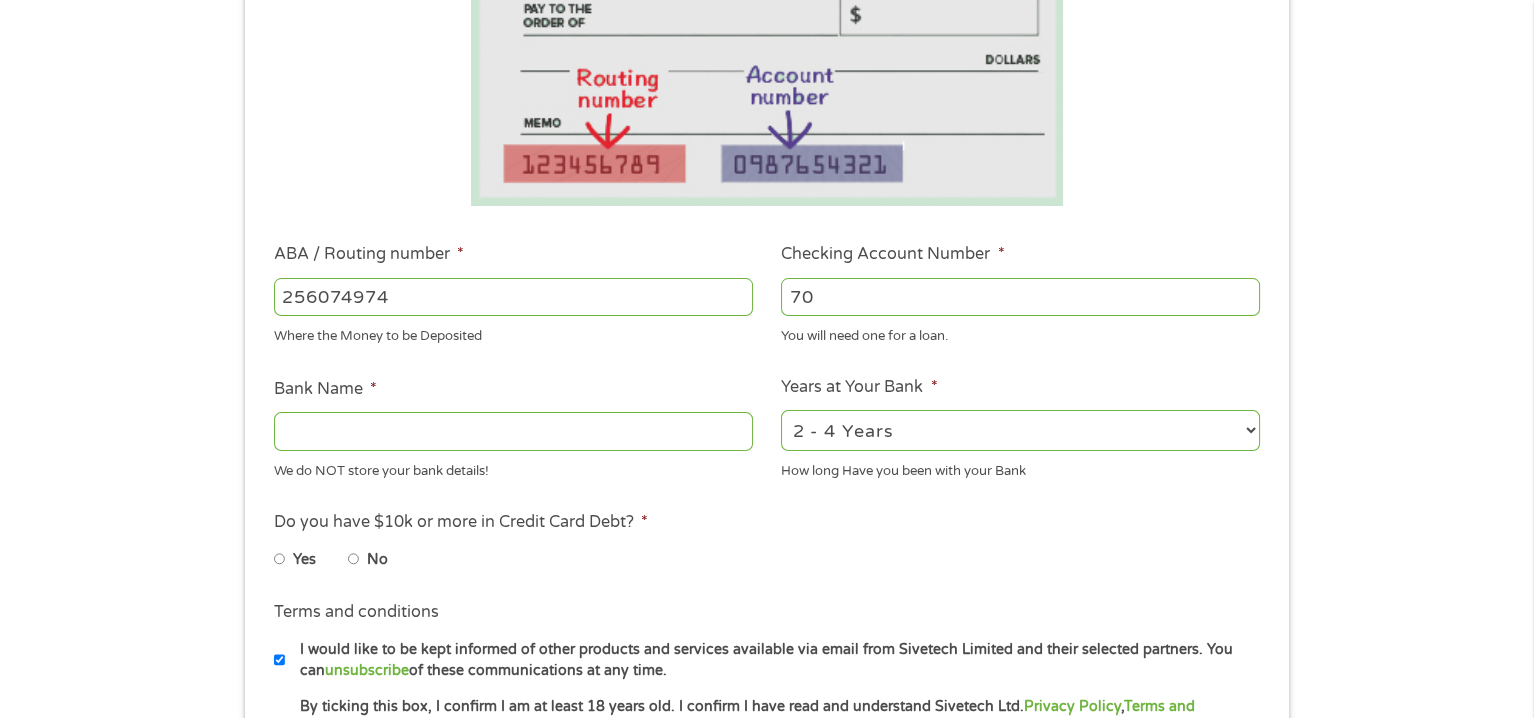 type on "NAVY FEDERAL CREDIT UNION" 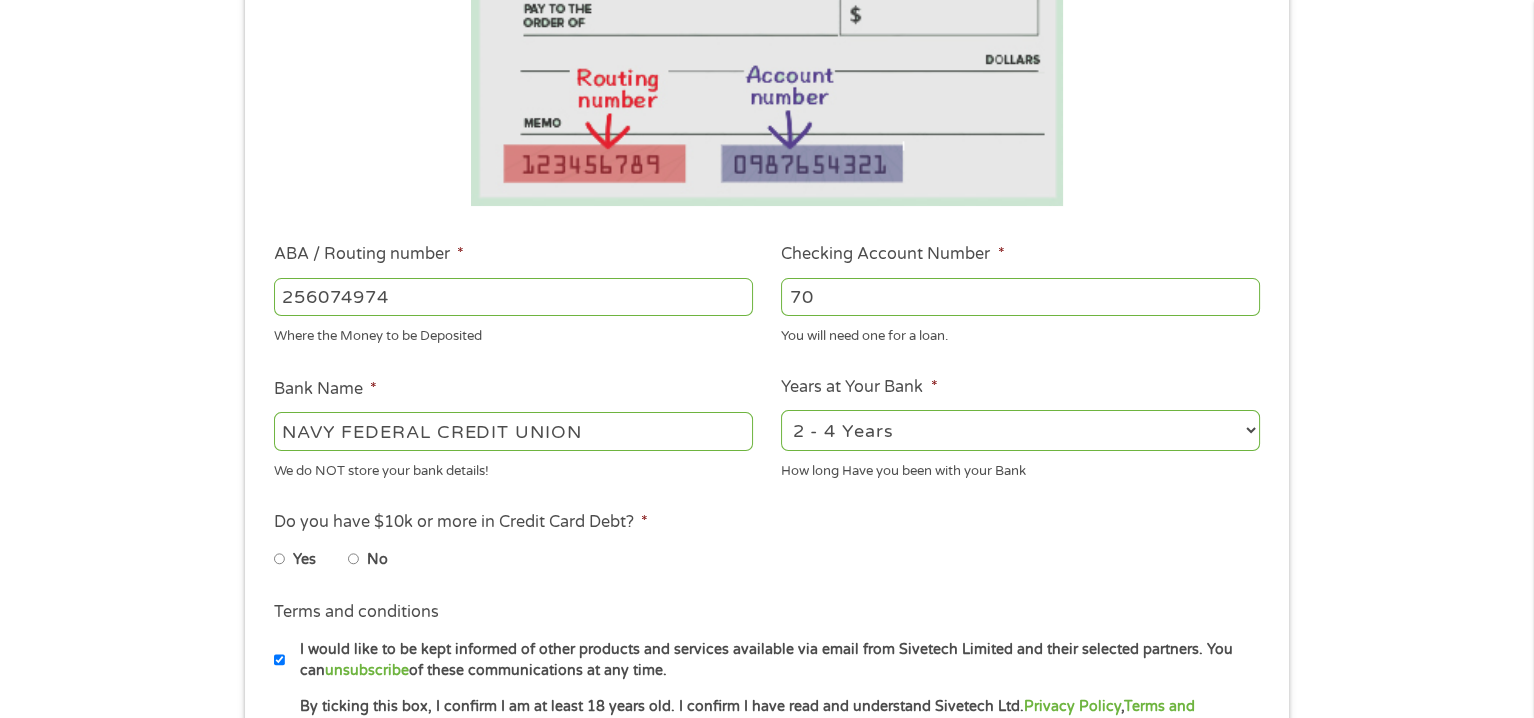type on "256074974" 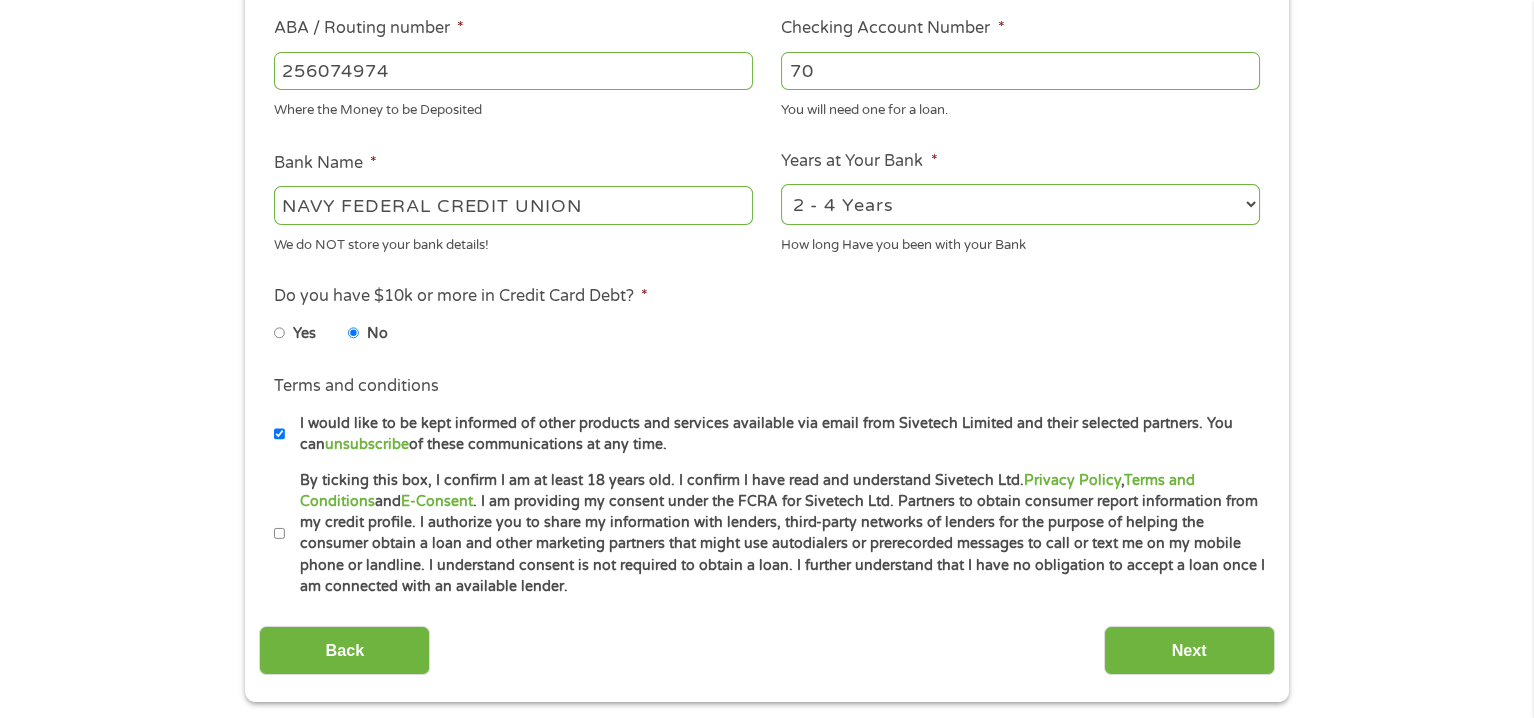 scroll, scrollTop: 700, scrollLeft: 0, axis: vertical 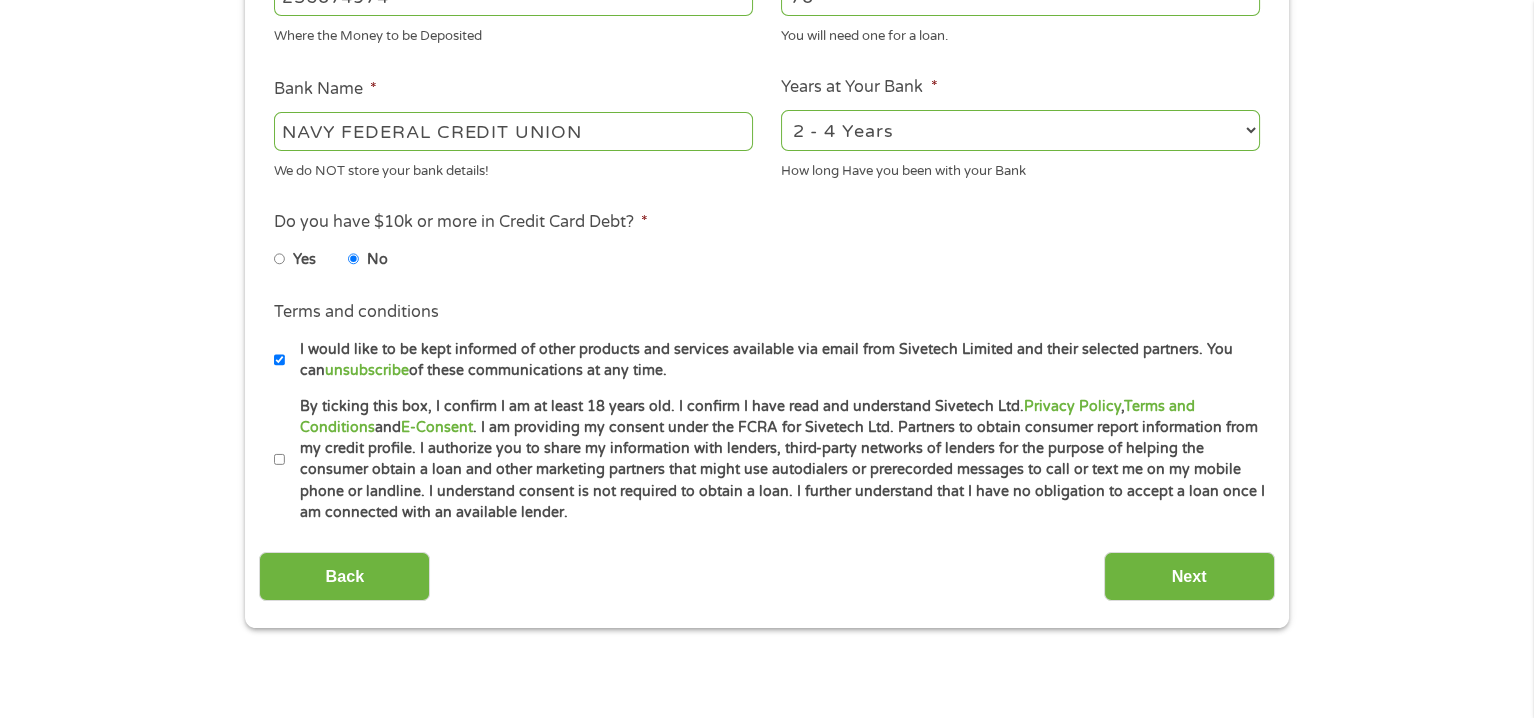 click on "By ticking this box, I confirm I am at least 18 years old. I confirm I have read and understand Sivetech Ltd.  Privacy Policy ,  Terms and Conditions  and  E-Consent . I am providing my consent under the FCRA for Sivetech Ltd. Partners to obtain consumer report information from my credit profile. I authorize you to share my information with lenders, third-party networks of lenders for the purpose of helping the consumer obtain a loan and other marketing partners that might use autodialers or prerecorded messages to call or text me on my mobile phone or landline. I understand consent is not required to obtain a loan. I further understand that I have no obligation to accept a loan once I am connected with an available lender." at bounding box center (280, 460) 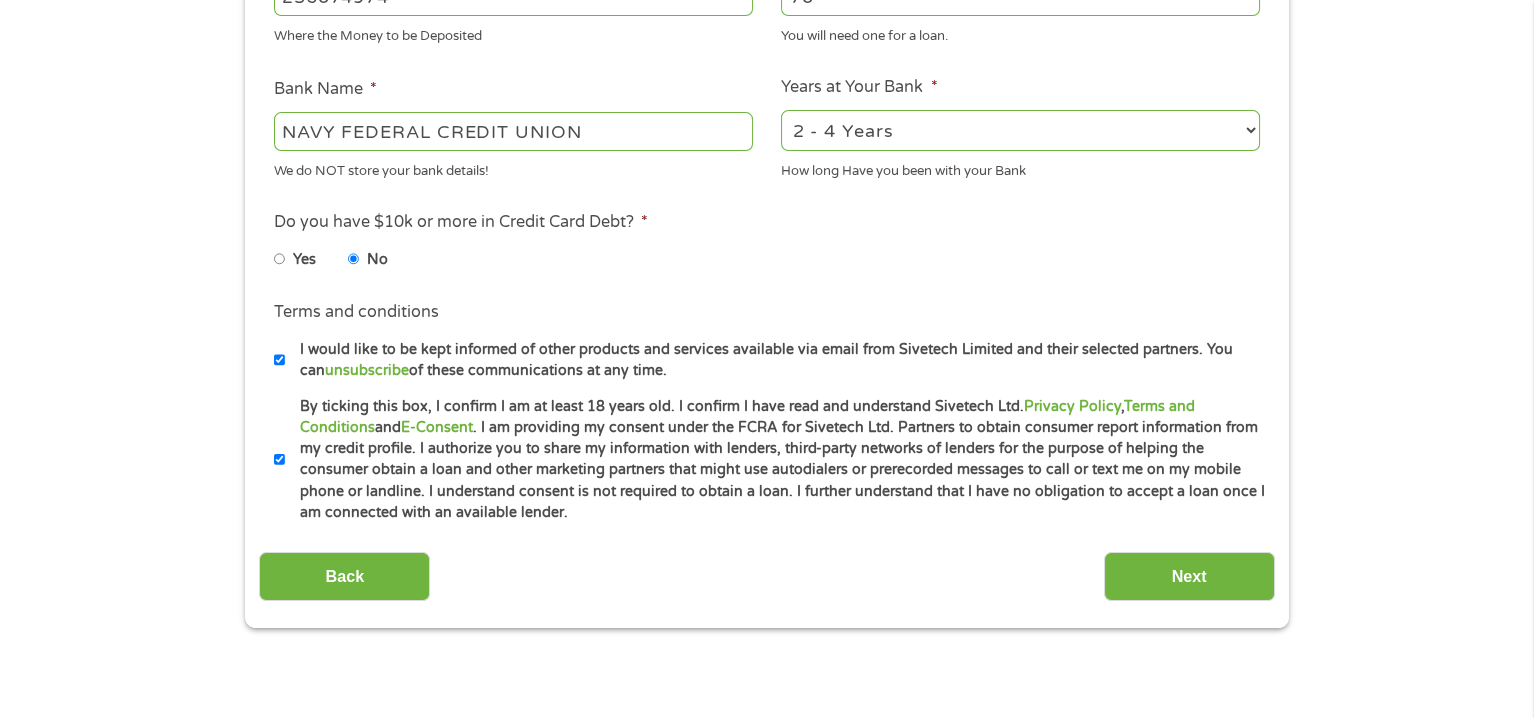 click on "I would like to be kept informed of other products and services available via email from Sivetech Limited and their selected partners. You can   unsubscribe   of these communications at any time." at bounding box center [280, 360] 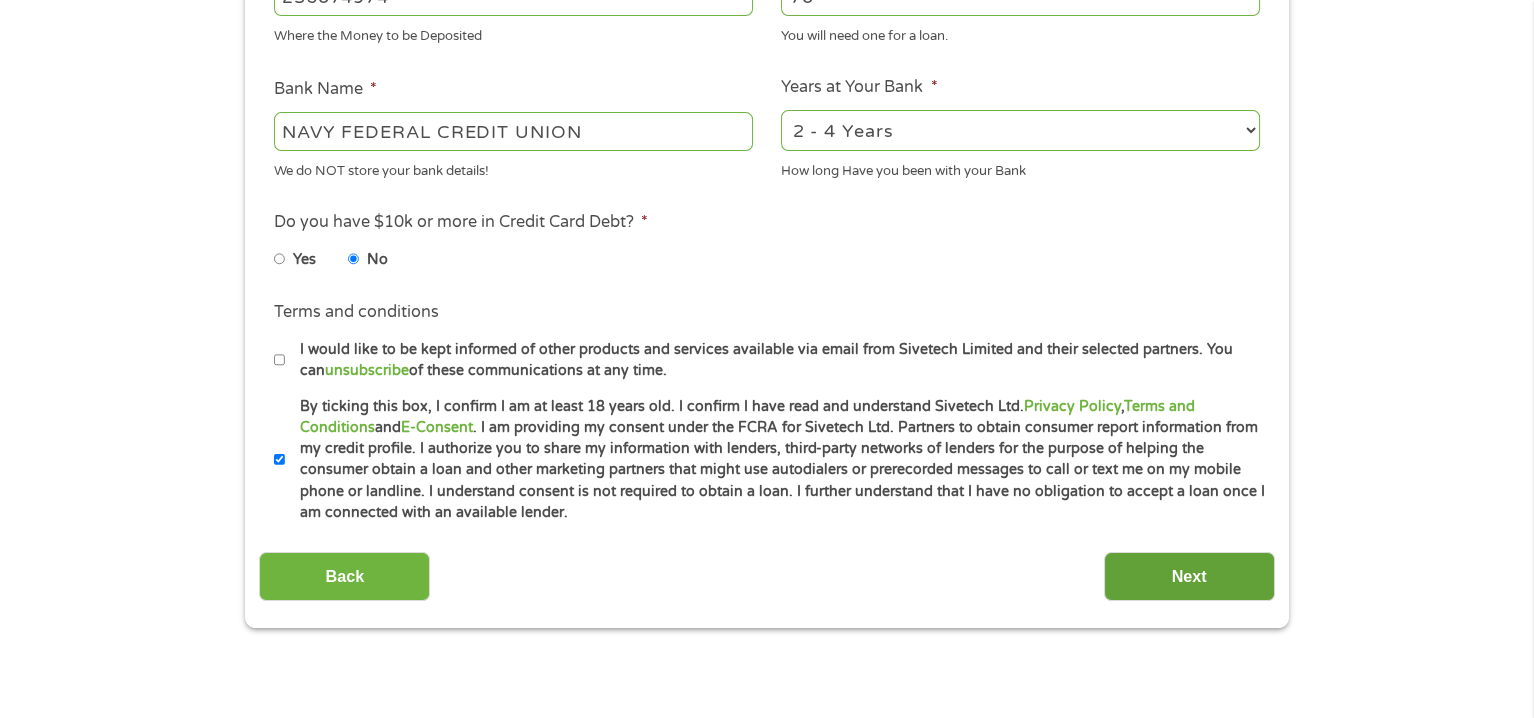 click on "Next" at bounding box center (1189, 576) 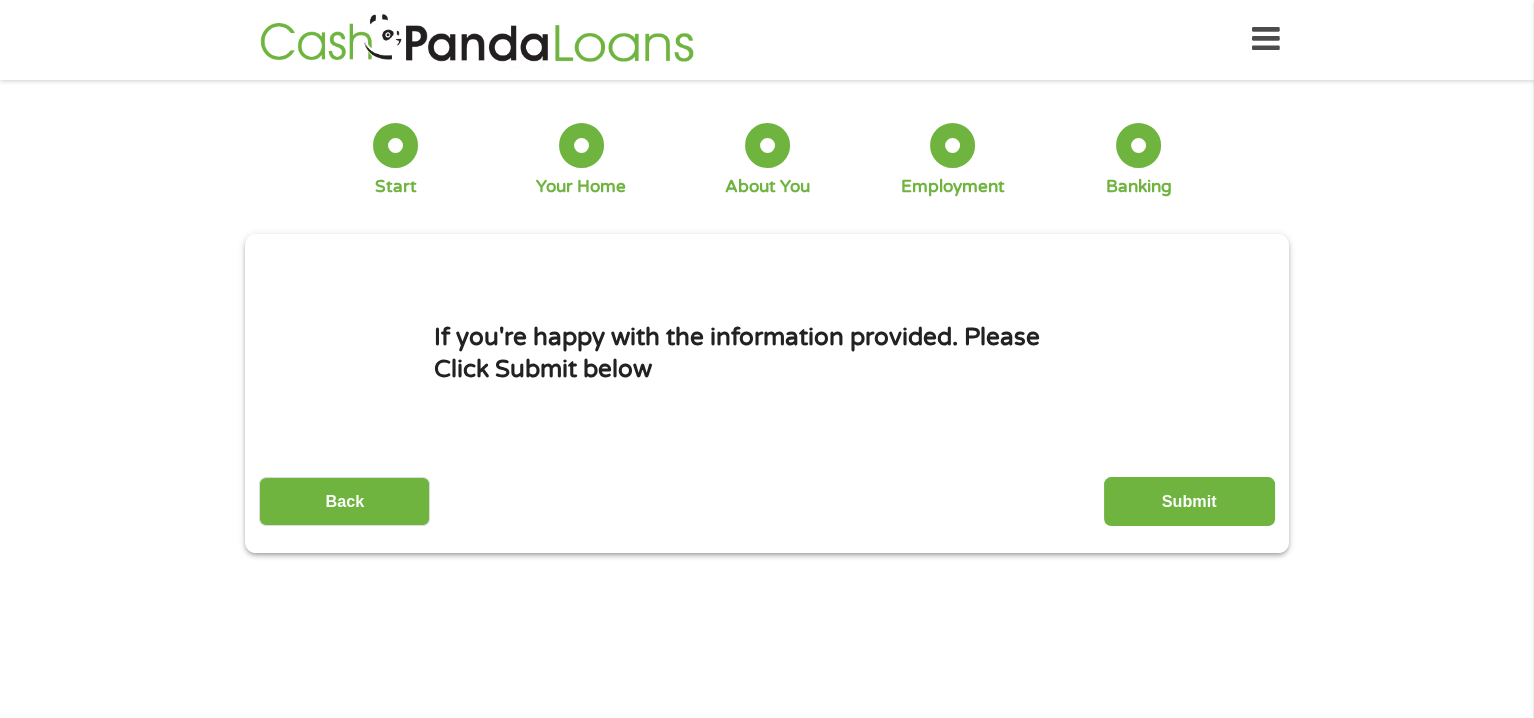 scroll, scrollTop: 0, scrollLeft: 0, axis: both 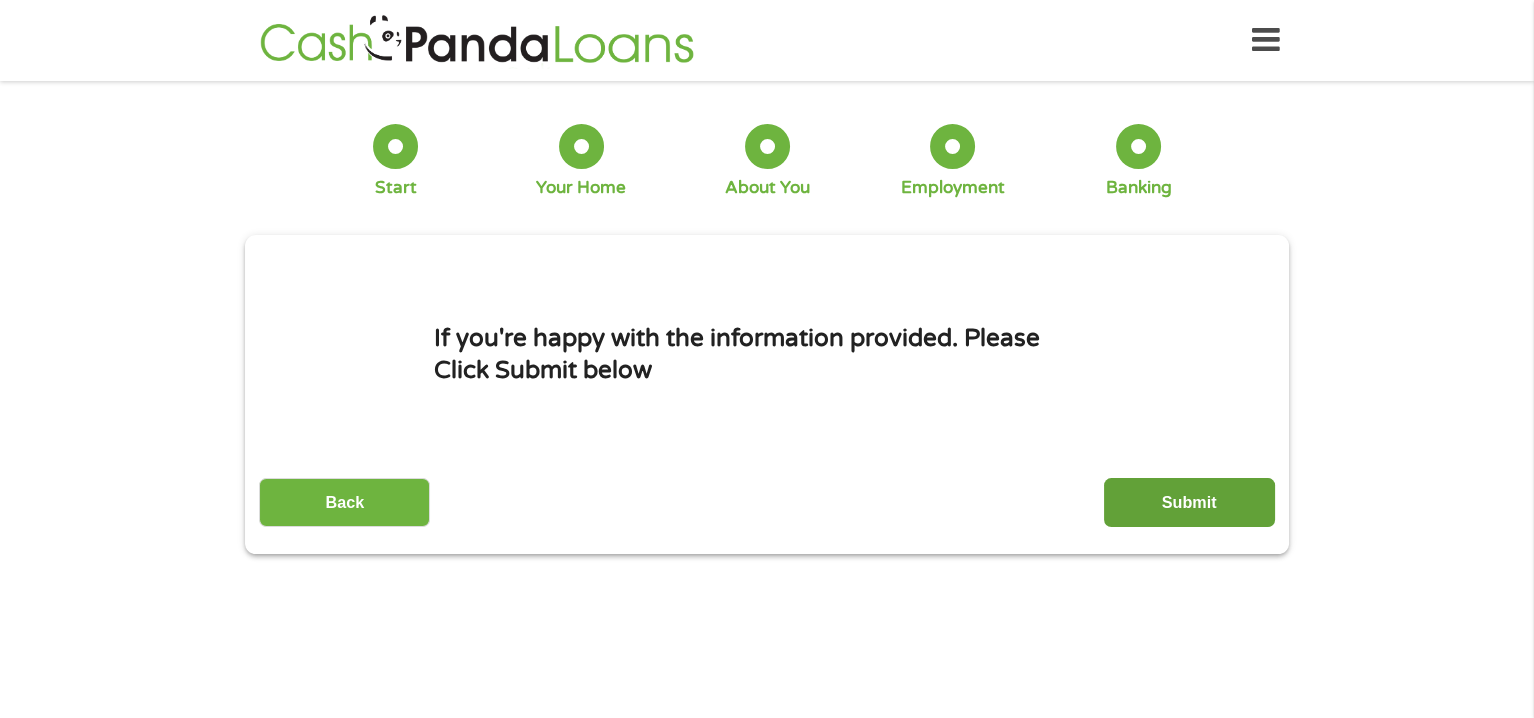 click on "Submit" at bounding box center [1189, 502] 